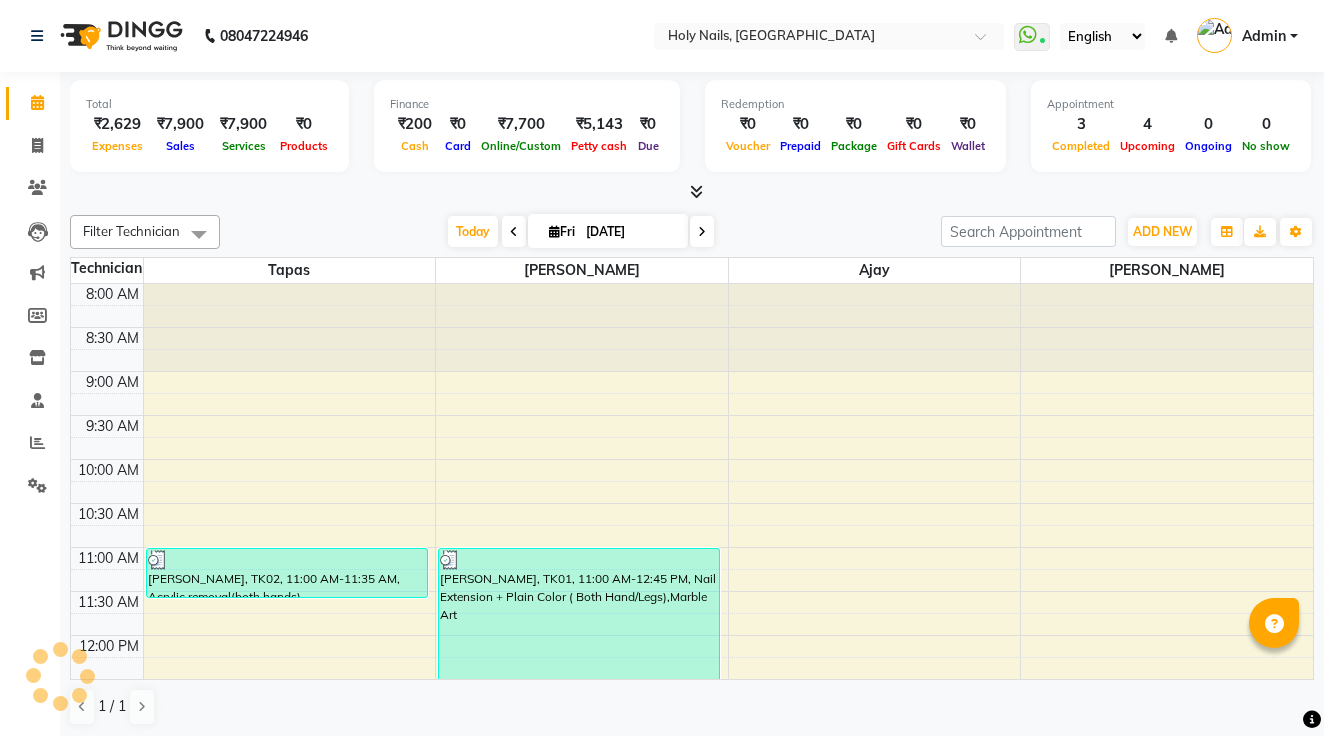 scroll, scrollTop: 0, scrollLeft: 0, axis: both 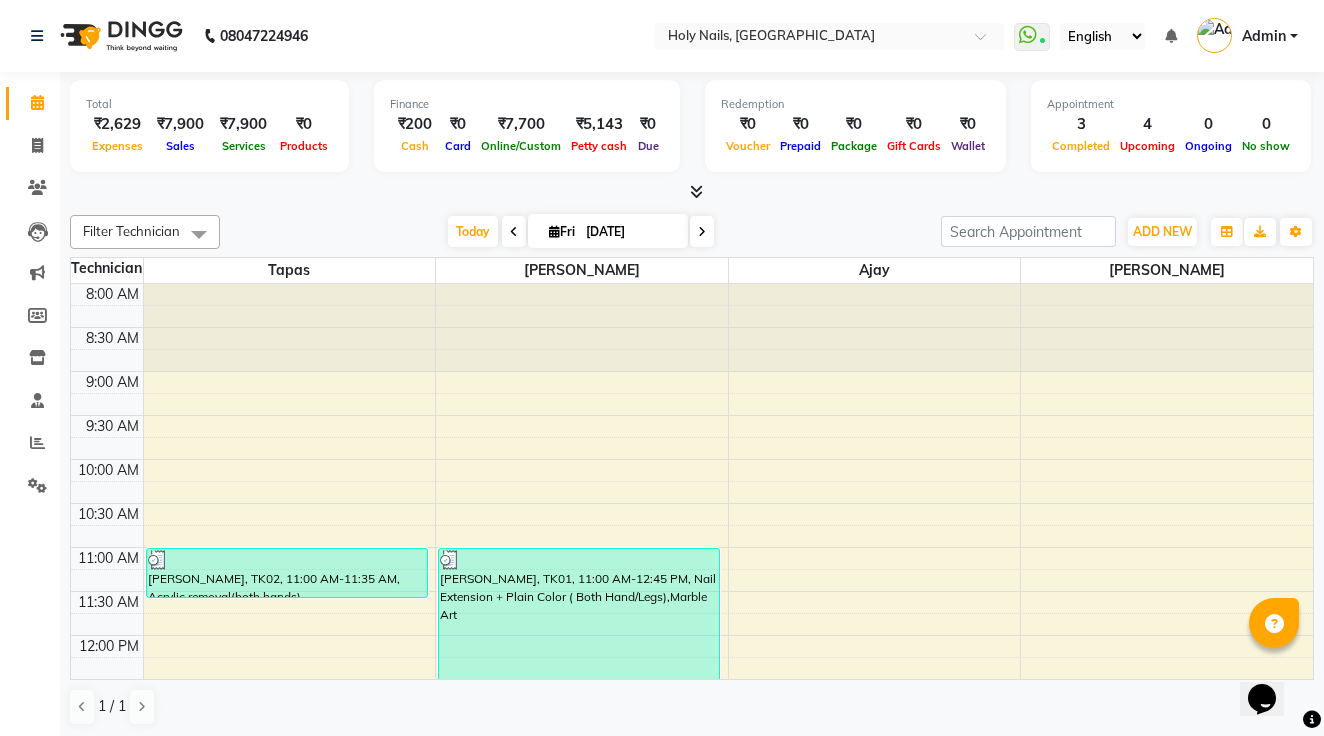 click on "Expenses" at bounding box center [117, 146] 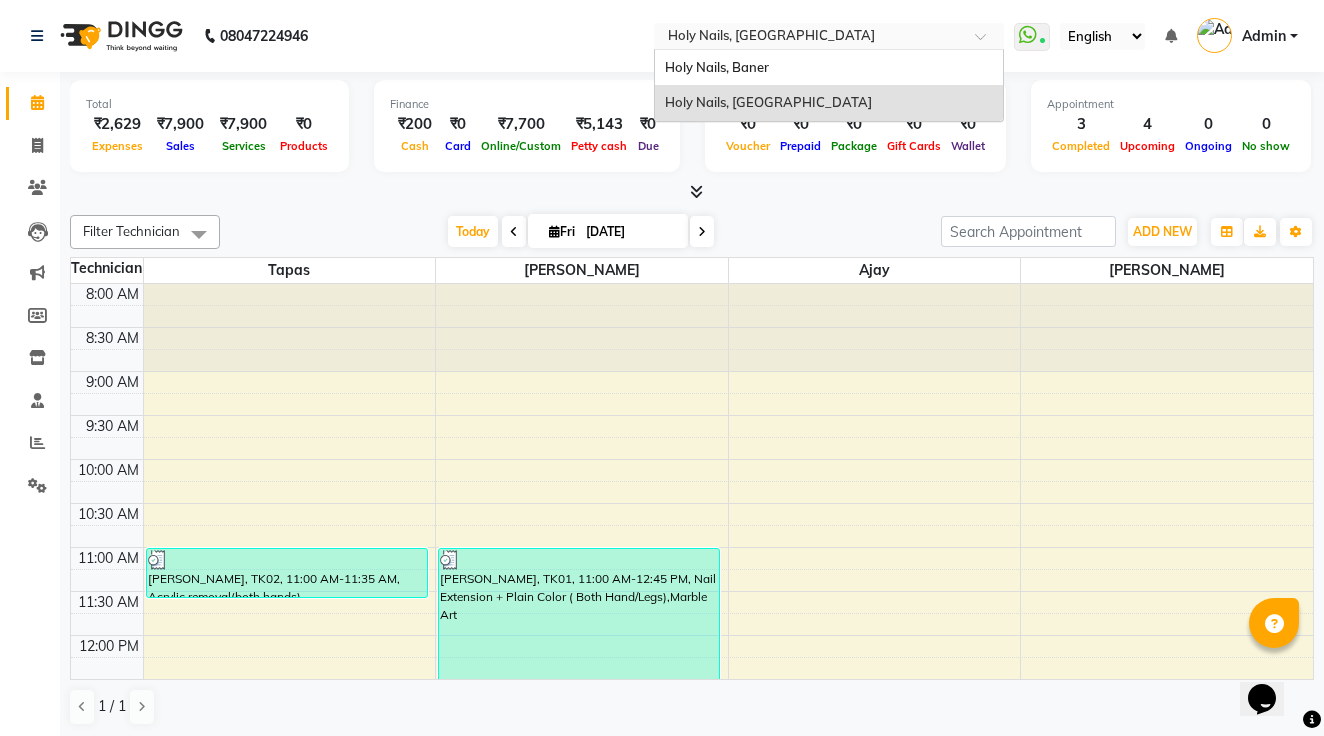 click at bounding box center [809, 38] 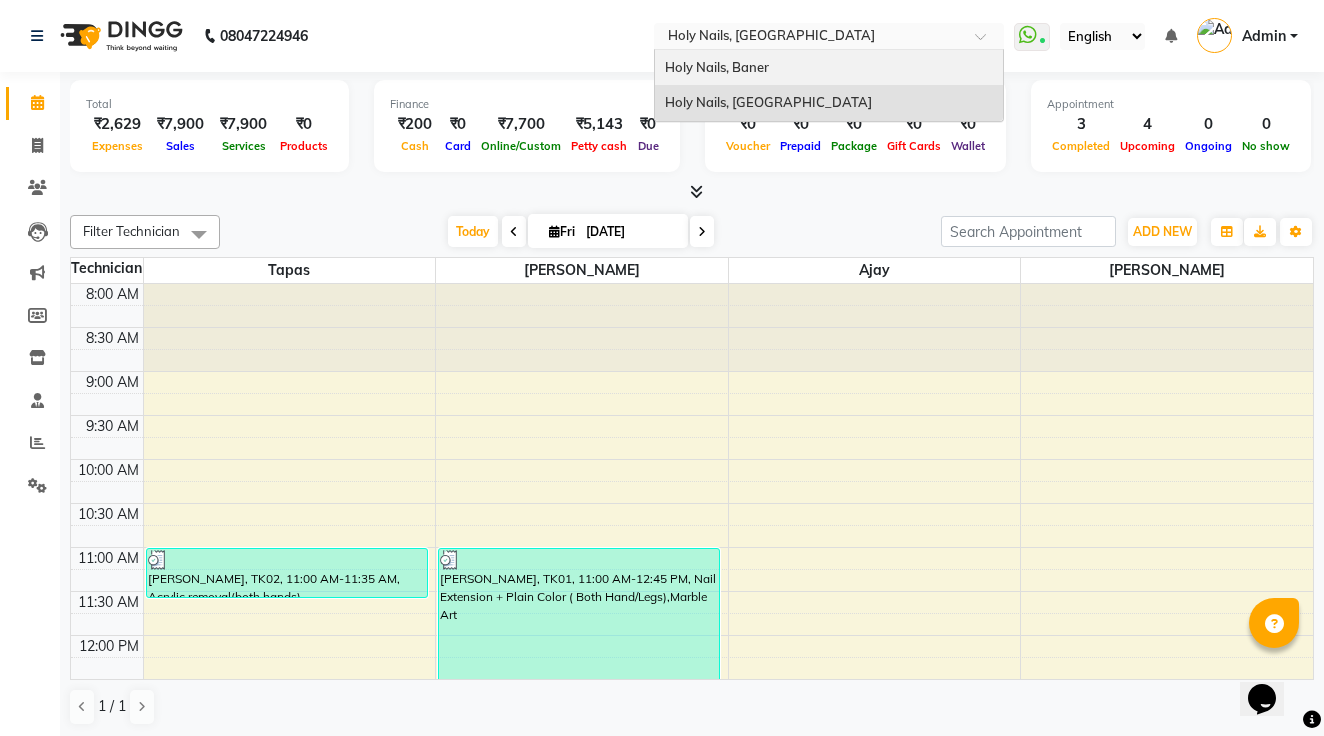 click on "Holy Nails, Baner" at bounding box center [717, 67] 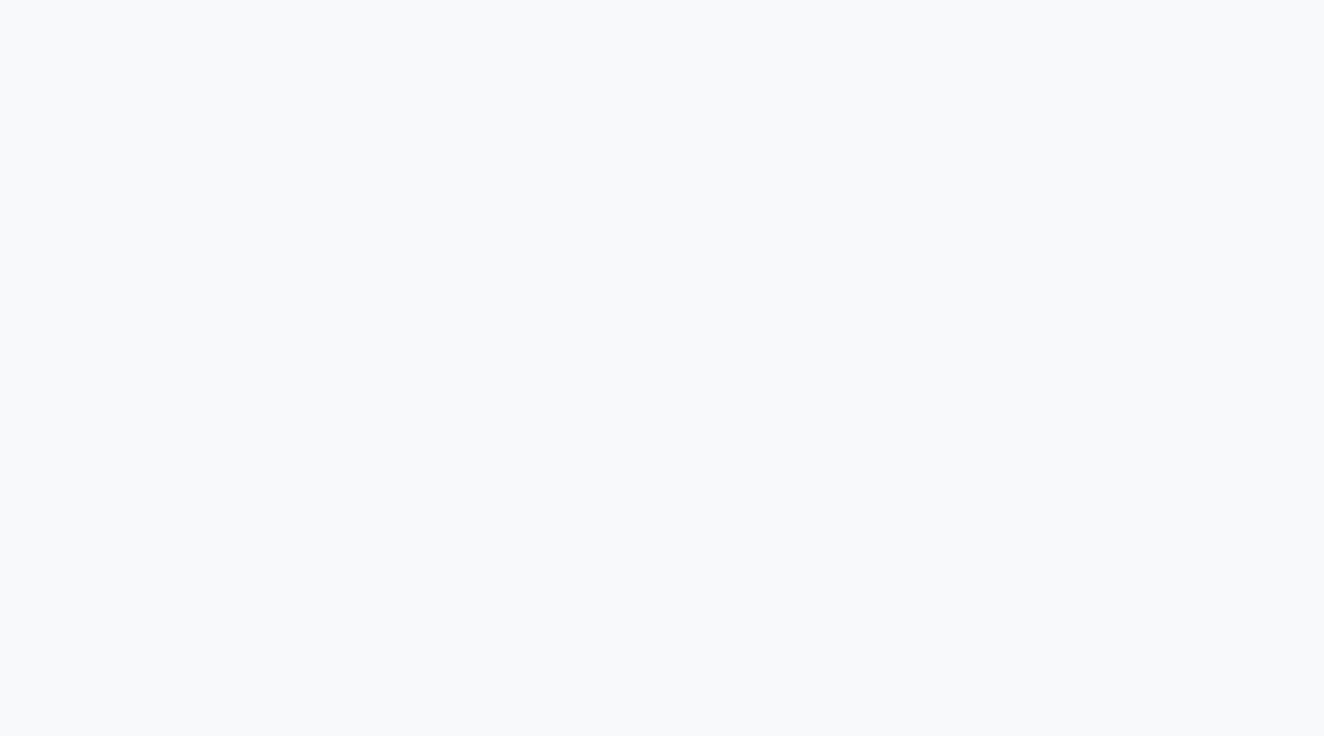 scroll, scrollTop: 0, scrollLeft: 0, axis: both 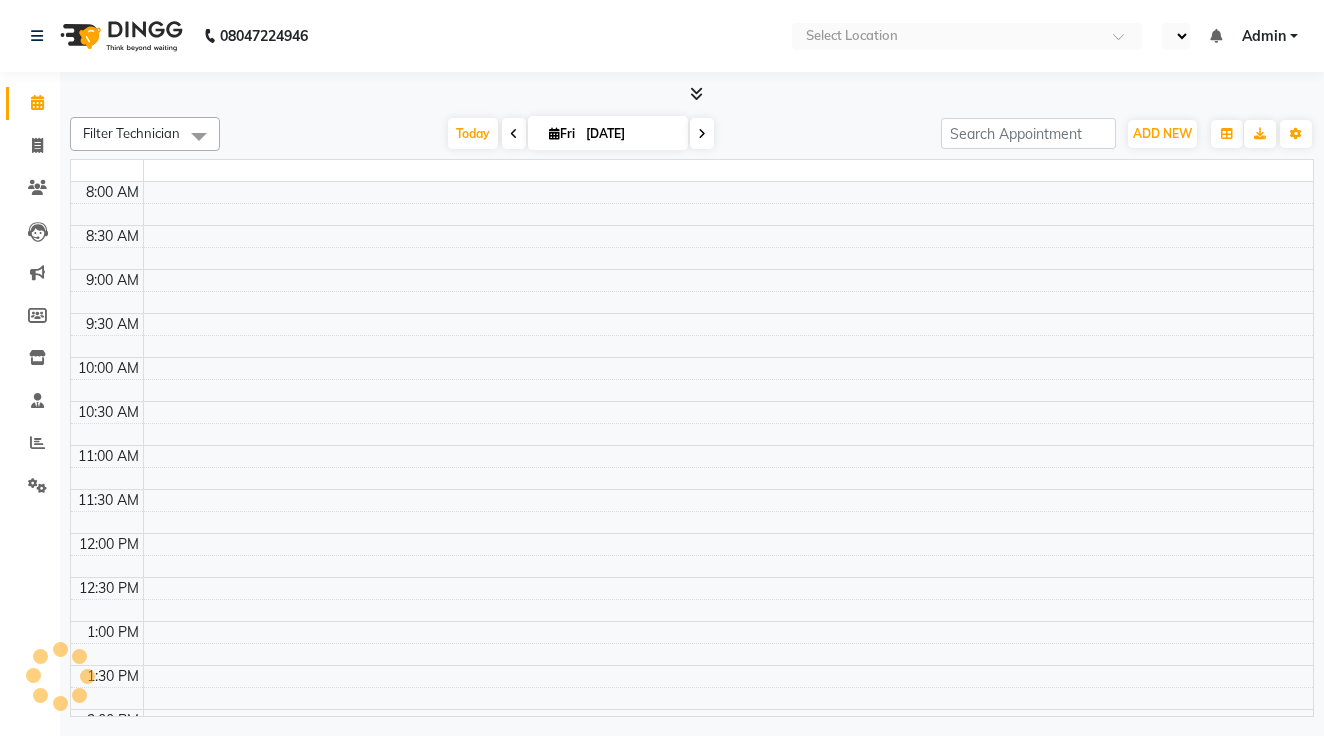 select on "en" 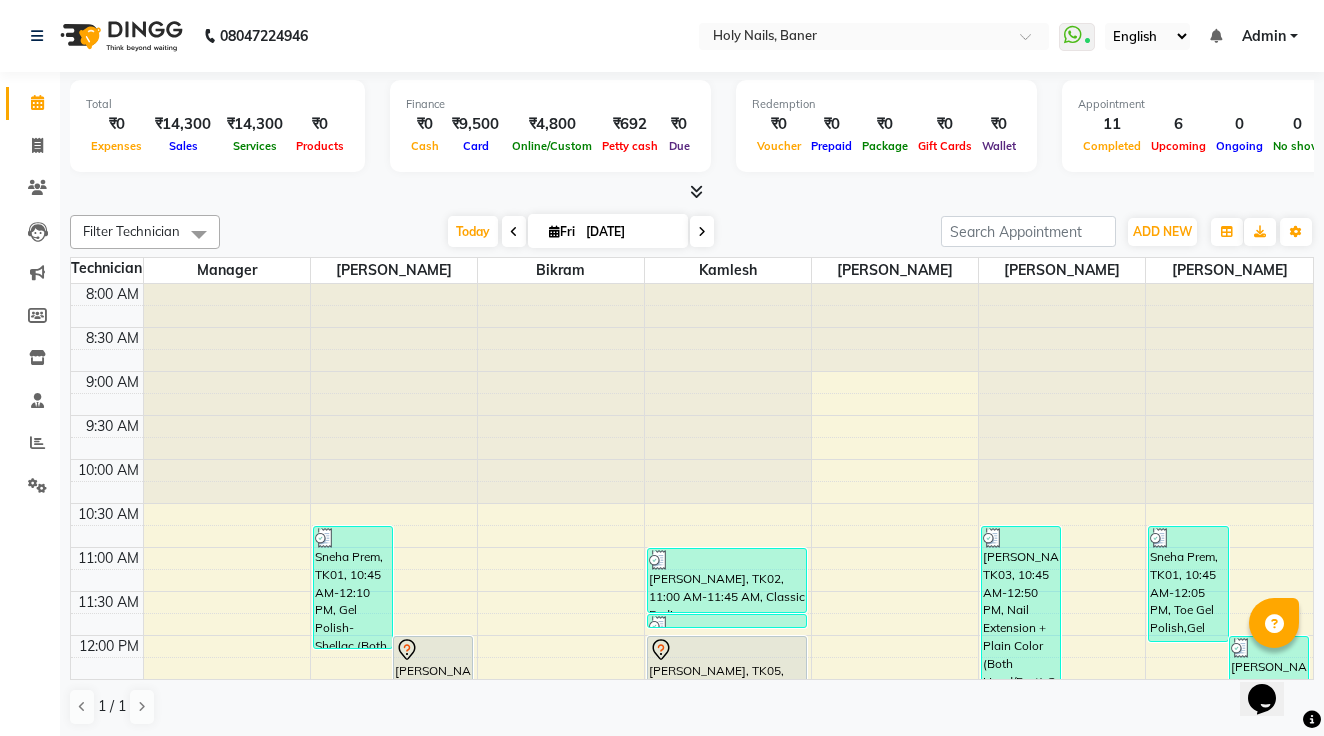 scroll, scrollTop: 0, scrollLeft: 0, axis: both 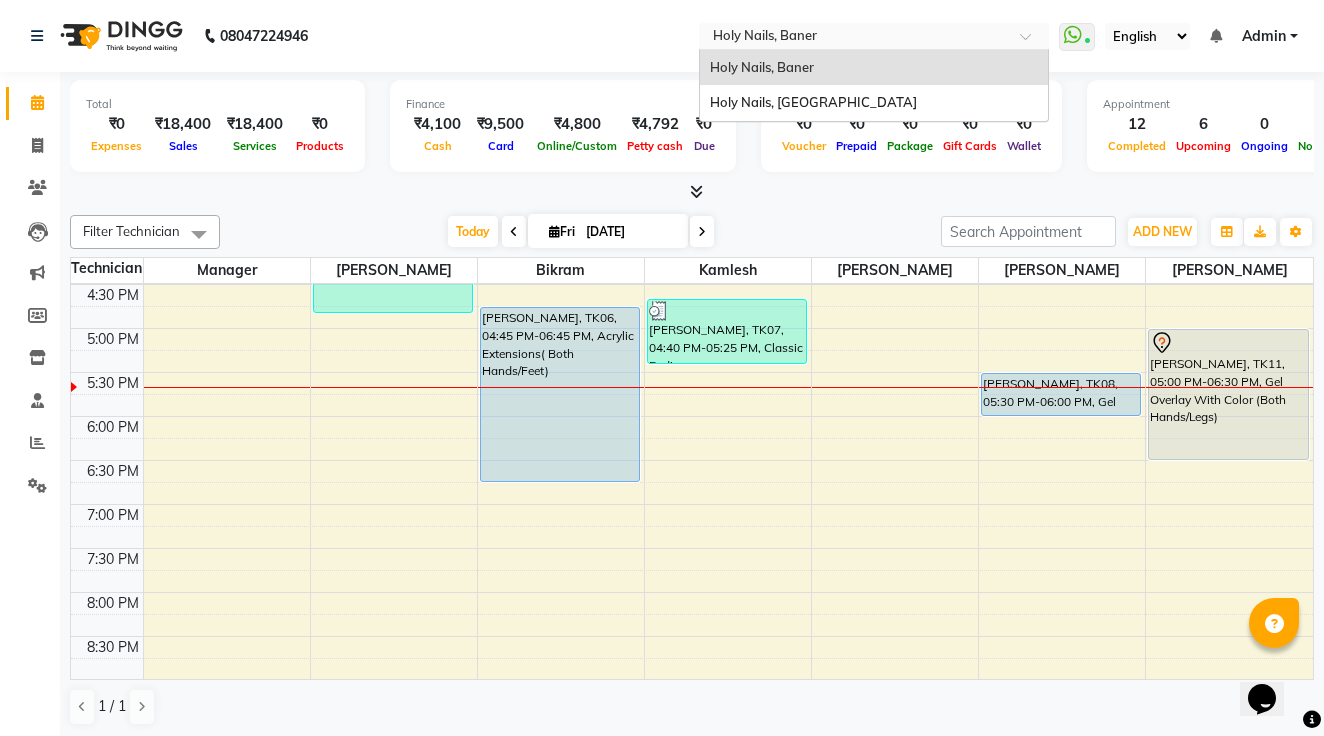 click at bounding box center (854, 38) 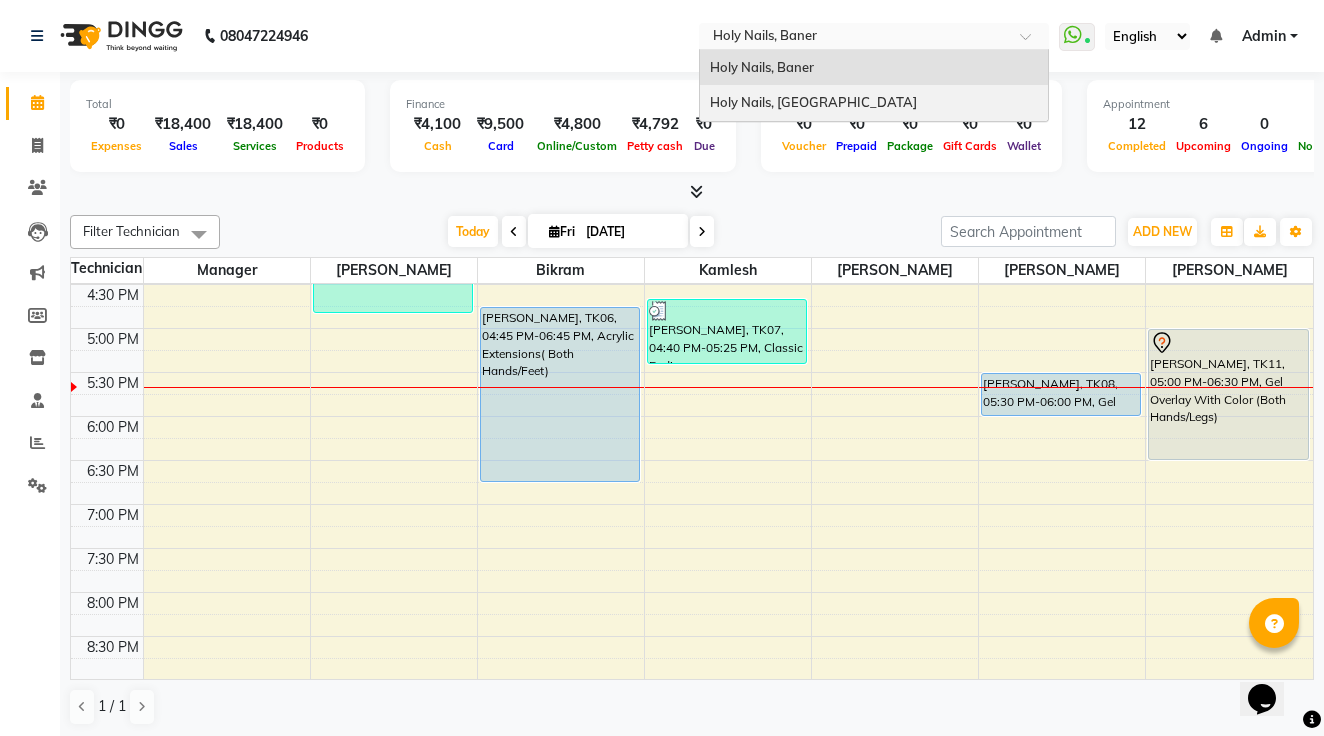 click on "Holy Nails, Koregaon Park" at bounding box center (813, 102) 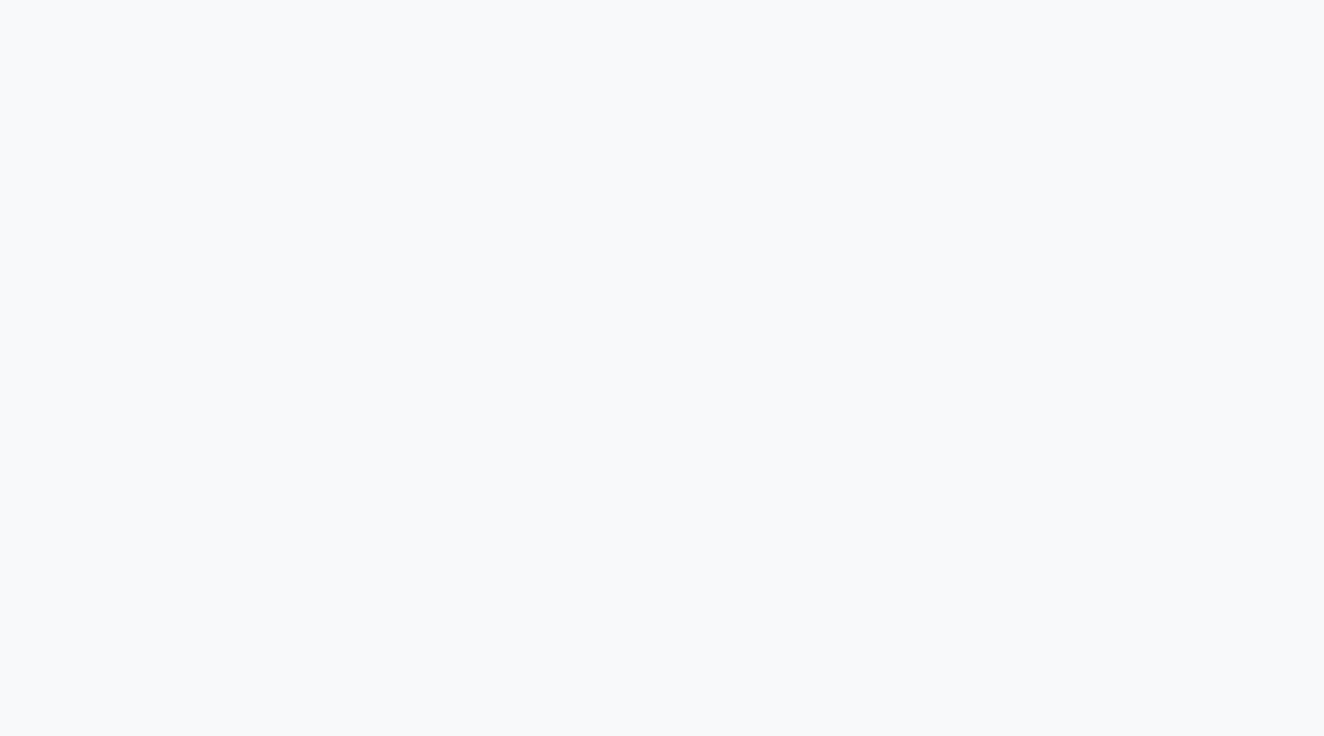 scroll, scrollTop: 0, scrollLeft: 0, axis: both 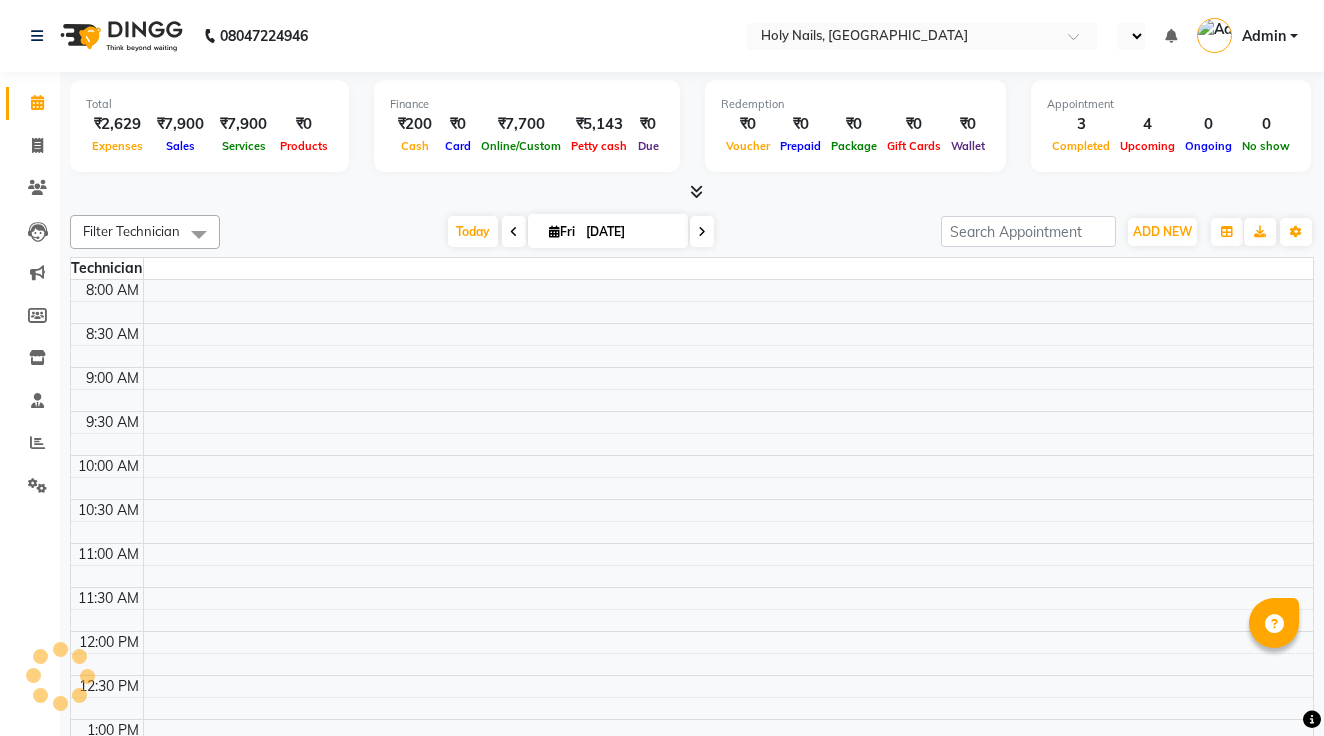 select on "en" 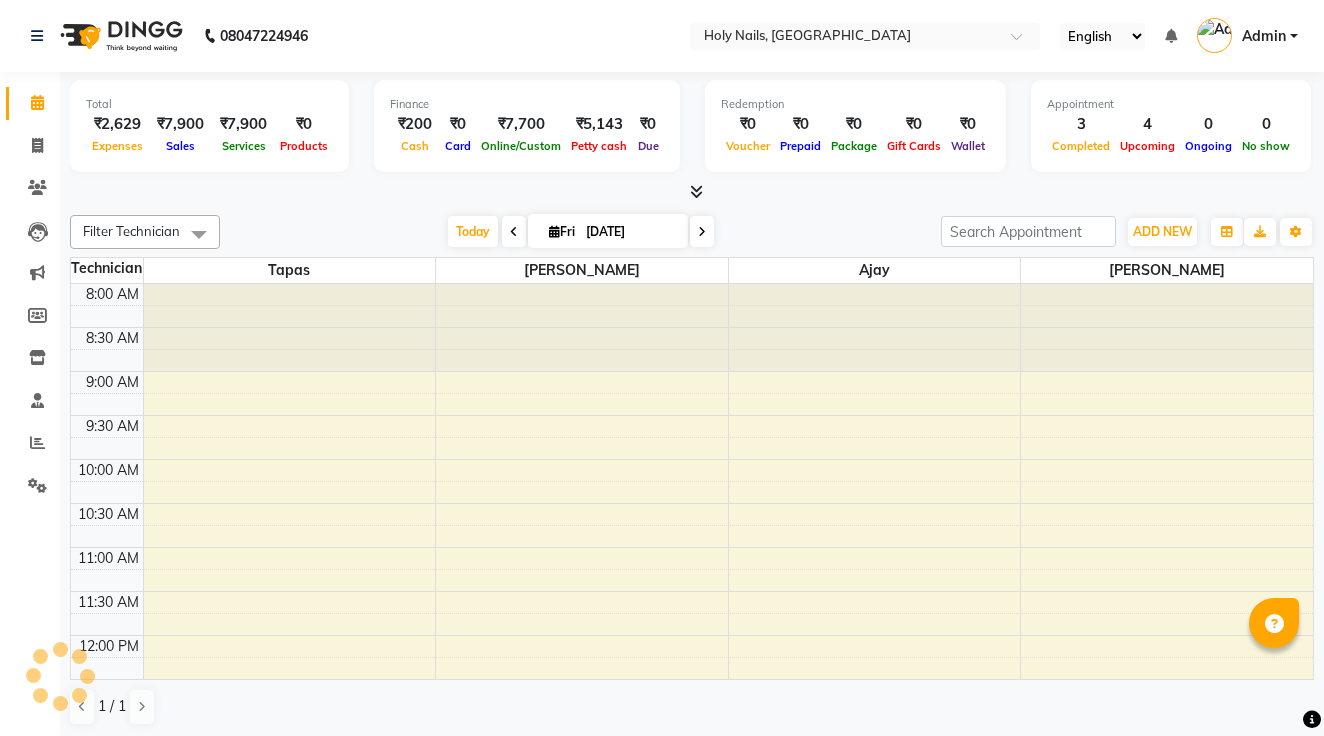 scroll, scrollTop: 0, scrollLeft: 0, axis: both 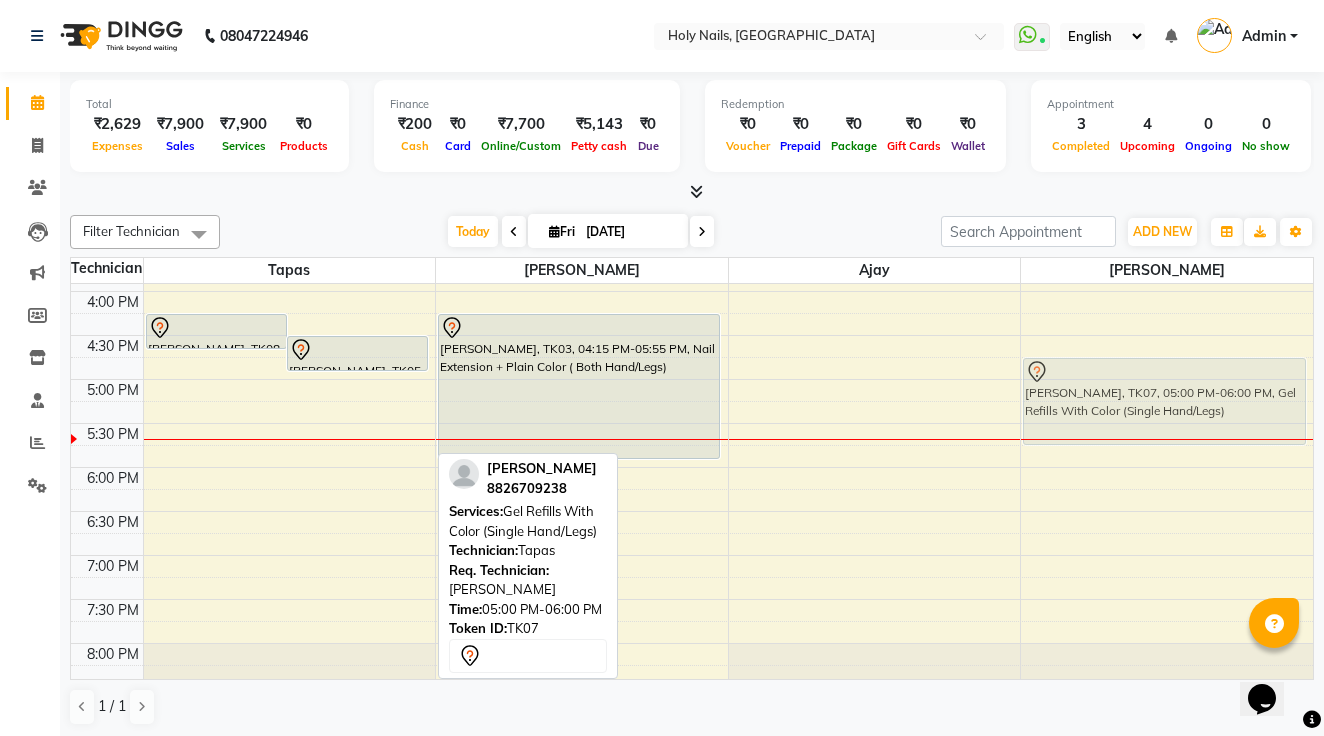 drag, startPoint x: 320, startPoint y: 423, endPoint x: 1060, endPoint y: 354, distance: 743.2099 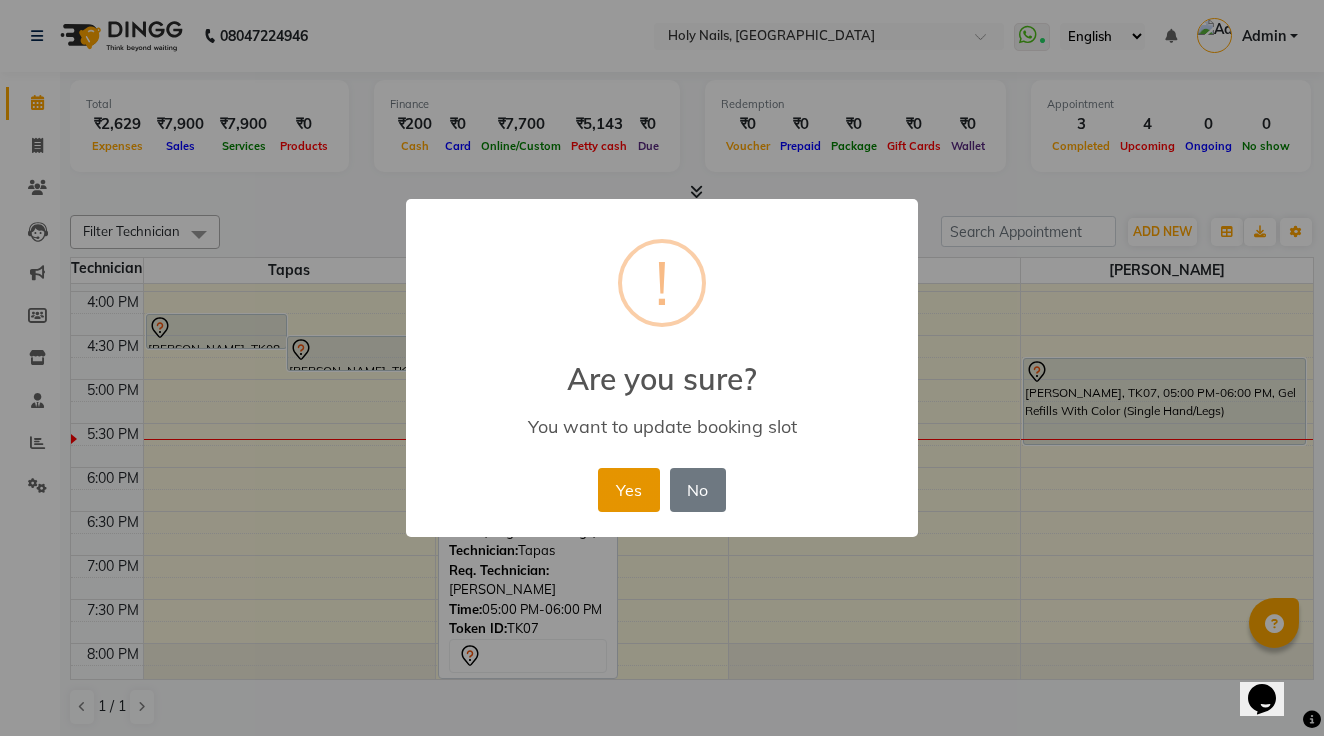 click on "Yes" at bounding box center [628, 490] 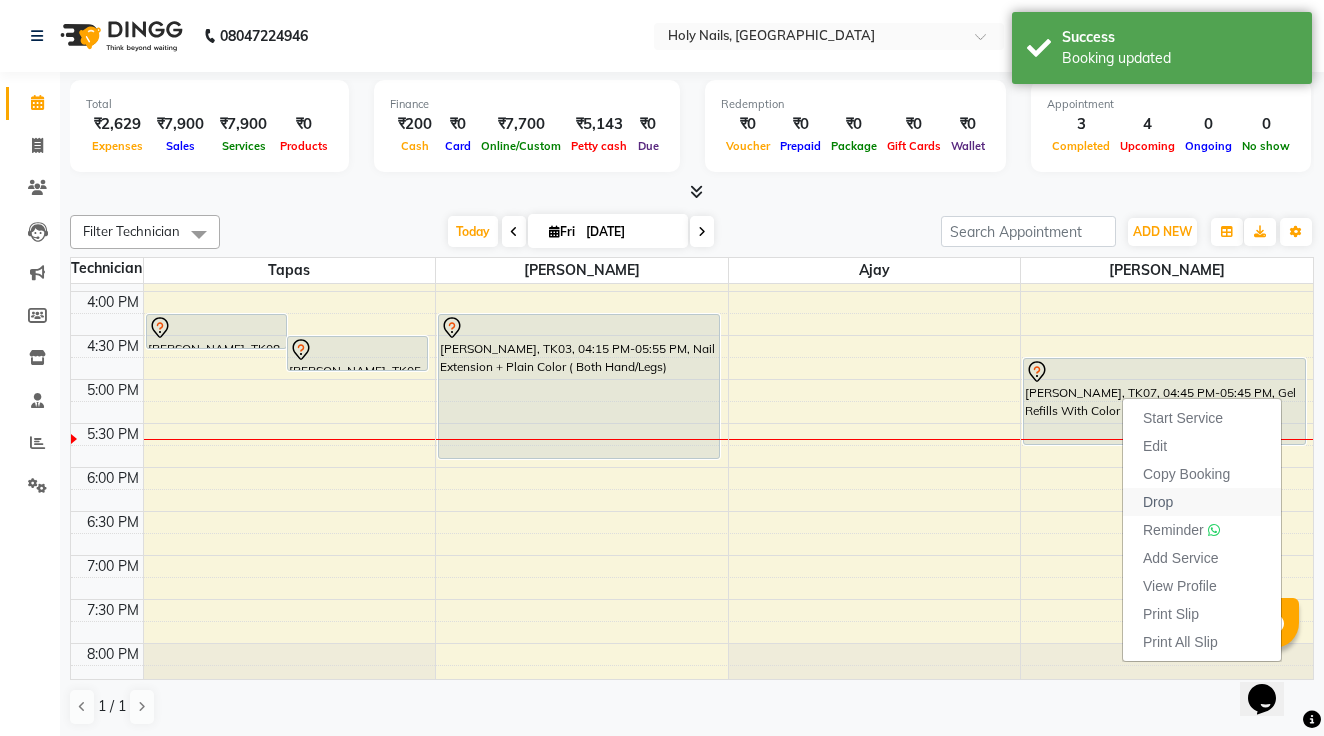 click on "Drop" at bounding box center [1158, 502] 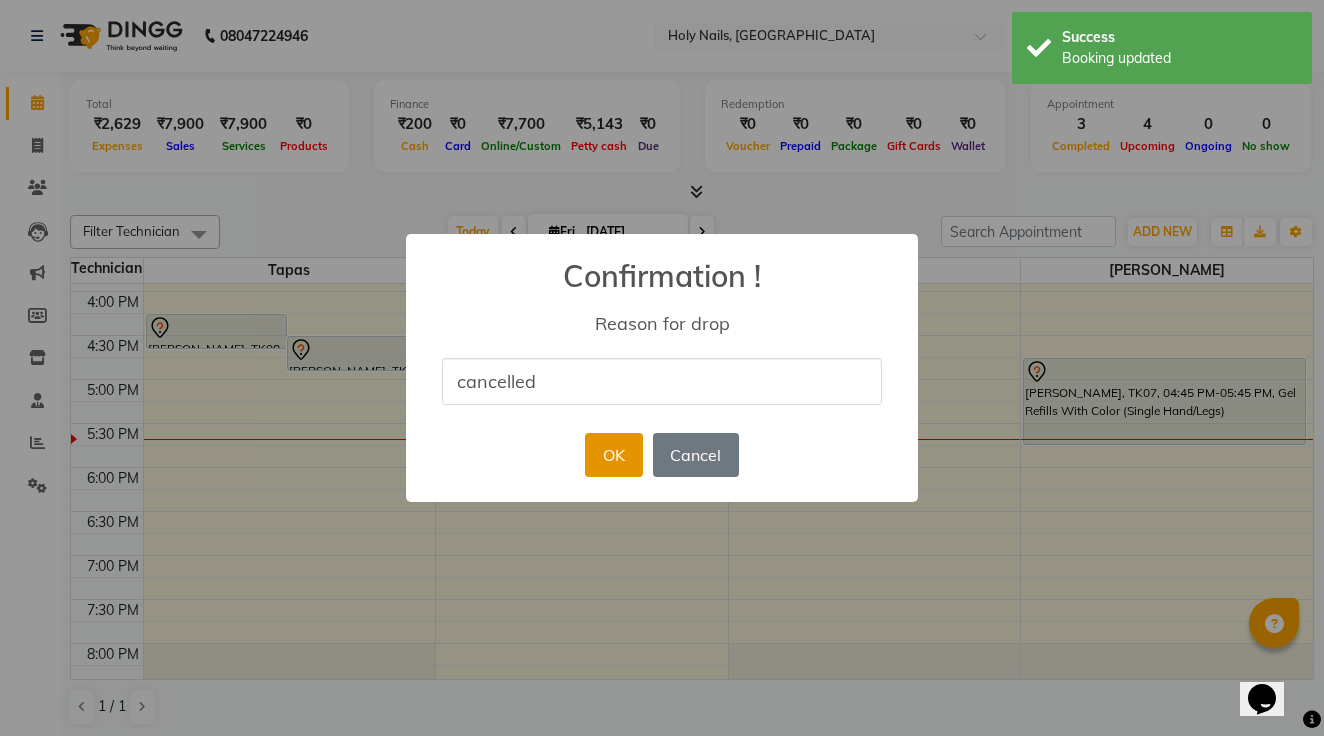 type on "cancelled" 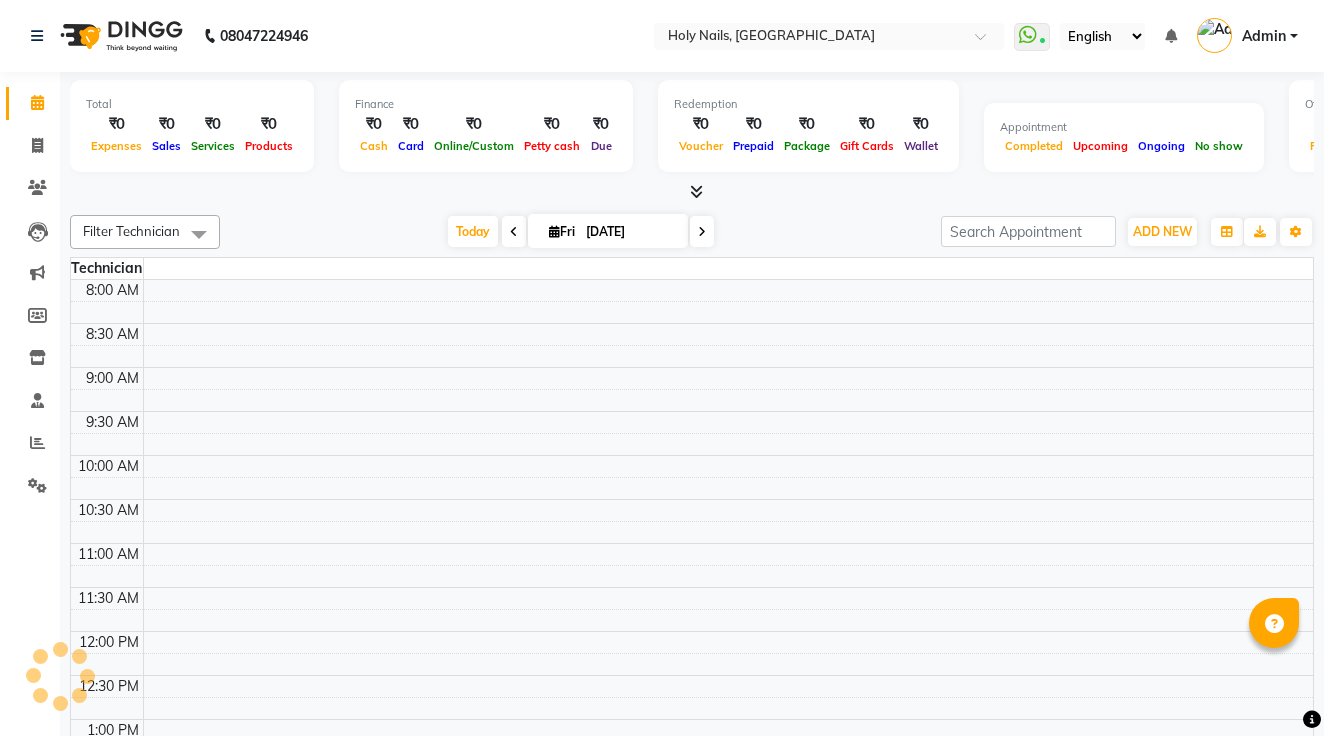 scroll, scrollTop: 0, scrollLeft: 0, axis: both 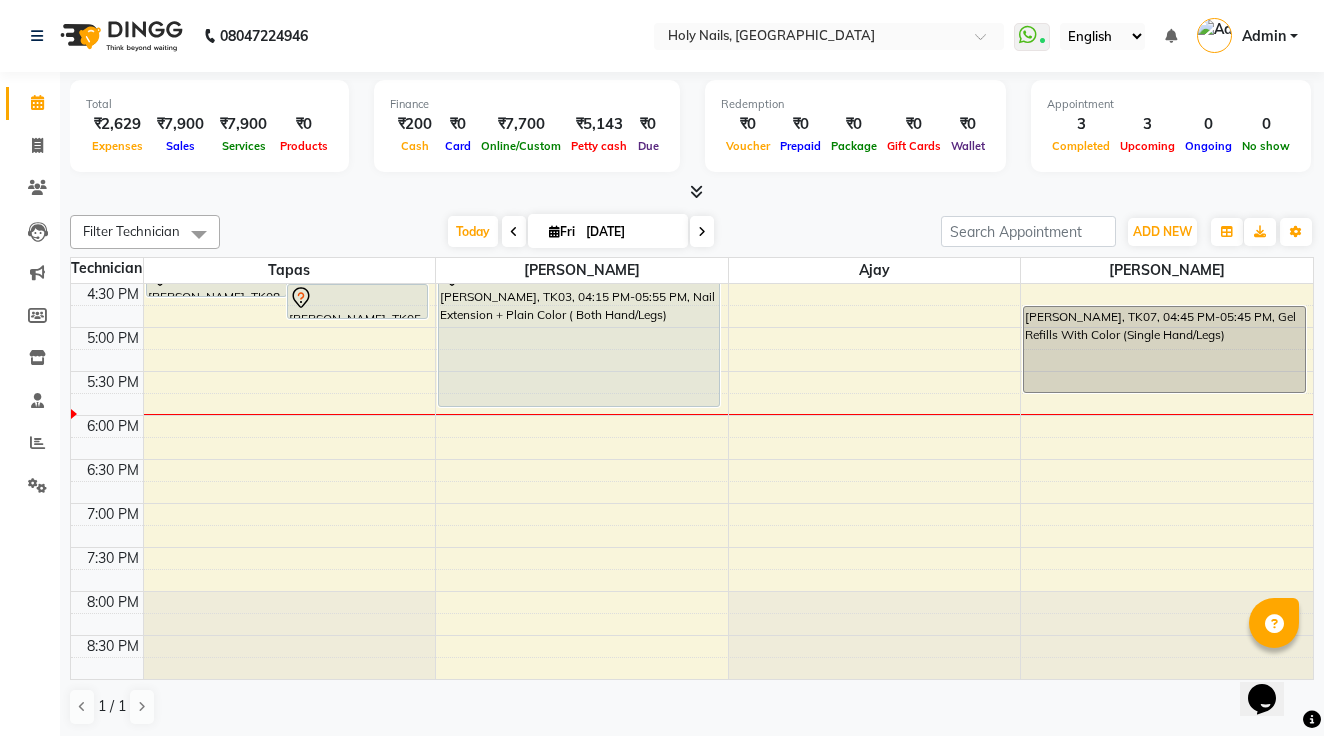 click on "8:00 AM 8:30 AM 9:00 AM 9:30 AM 10:00 AM 10:30 AM 11:00 AM 11:30 AM 12:00 PM 12:30 PM 1:00 PM 1:30 PM 2:00 PM 2:30 PM 3:00 PM 3:30 PM 4:00 PM 4:30 PM 5:00 PM 5:30 PM 6:00 PM 6:30 PM 7:00 PM 7:30 PM 8:00 PM 8:30 PM             Trishna, TK08, 04:15 PM-04:40 PM, Gel Polish Removal (Both Hands/Legs)             Isha Singh, TK05, 04:30 PM-04:55 PM, Gel Extension Removal (Both Hands/Legs)     Aishwarya Satav, TK02, 11:00 AM-11:35 AM, Acrylic removal(both hands)     Prachi Chaudhari, TK04, 01:00 PM-02:44 PM, Nail Extension + Plain Color ( Both Hand/Legs),Glitter/Mylar/Flakes/Foil/Crystal Full (per finger)     Isha Bhilare, TK01, 11:00 AM-12:45 PM, Nail Extension + Plain Color ( Both Hand/Legs),Marble Art             Roma Mohebi, TK03, 04:15 PM-05:55 PM, Nail Extension + Plain Color ( Both Hand/Legs)    Ankita Srivastav, TK07, 04:45 PM-05:45 PM, Gel Refills With Color (Single Hand/Legs)" at bounding box center [692, 107] 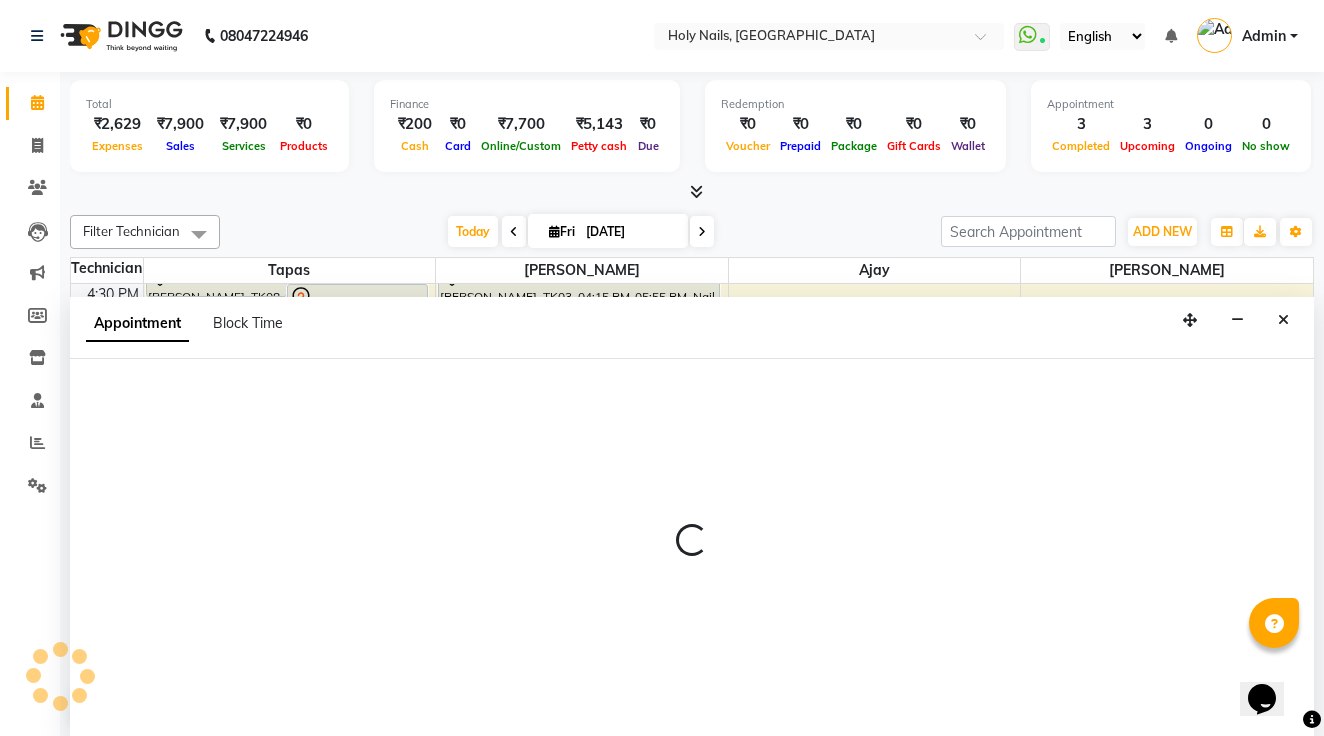 scroll, scrollTop: 1, scrollLeft: 0, axis: vertical 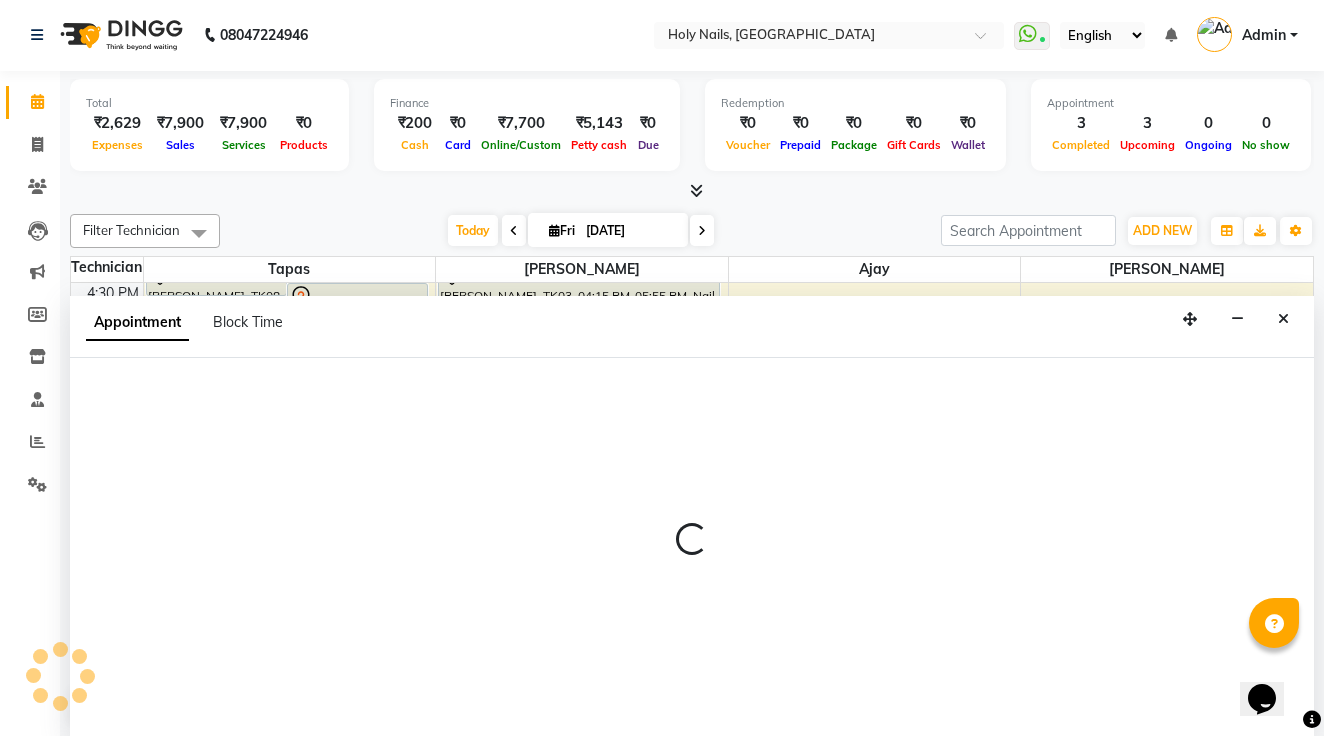 select on "43997" 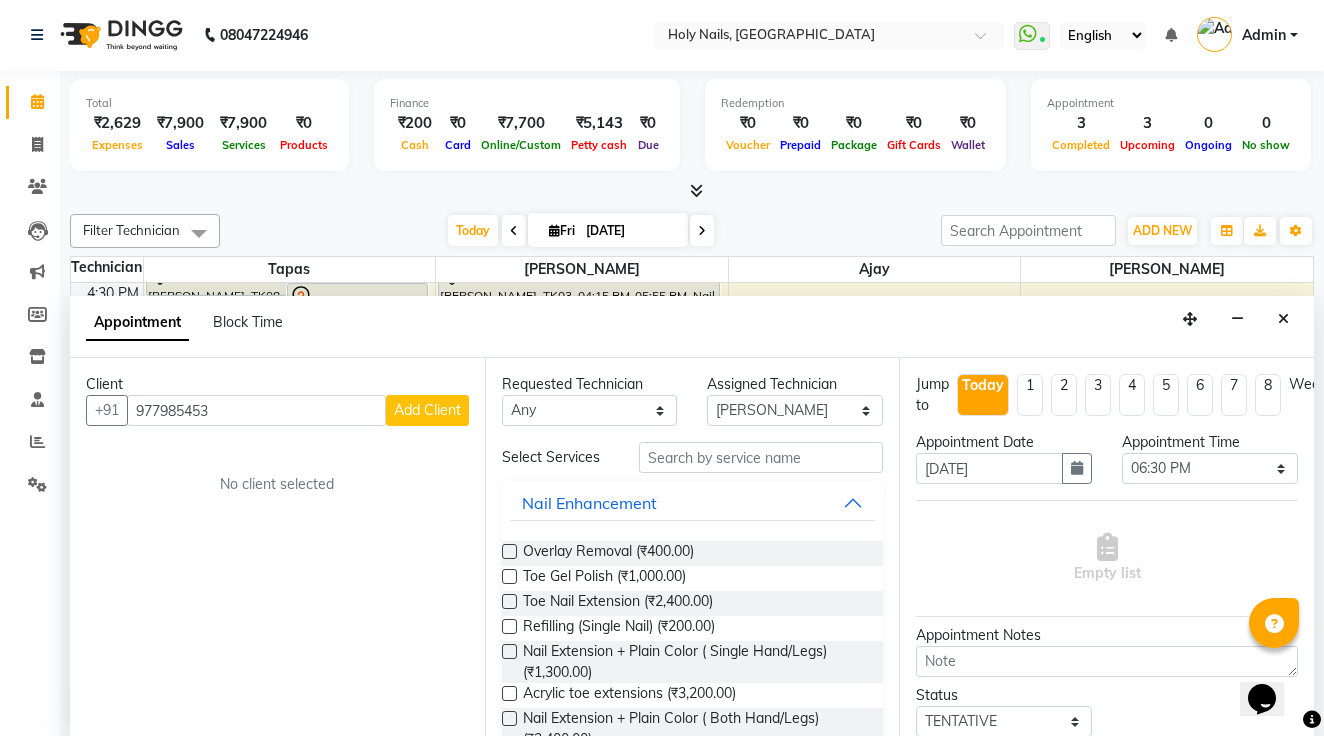 click on "977985453" at bounding box center [256, 410] 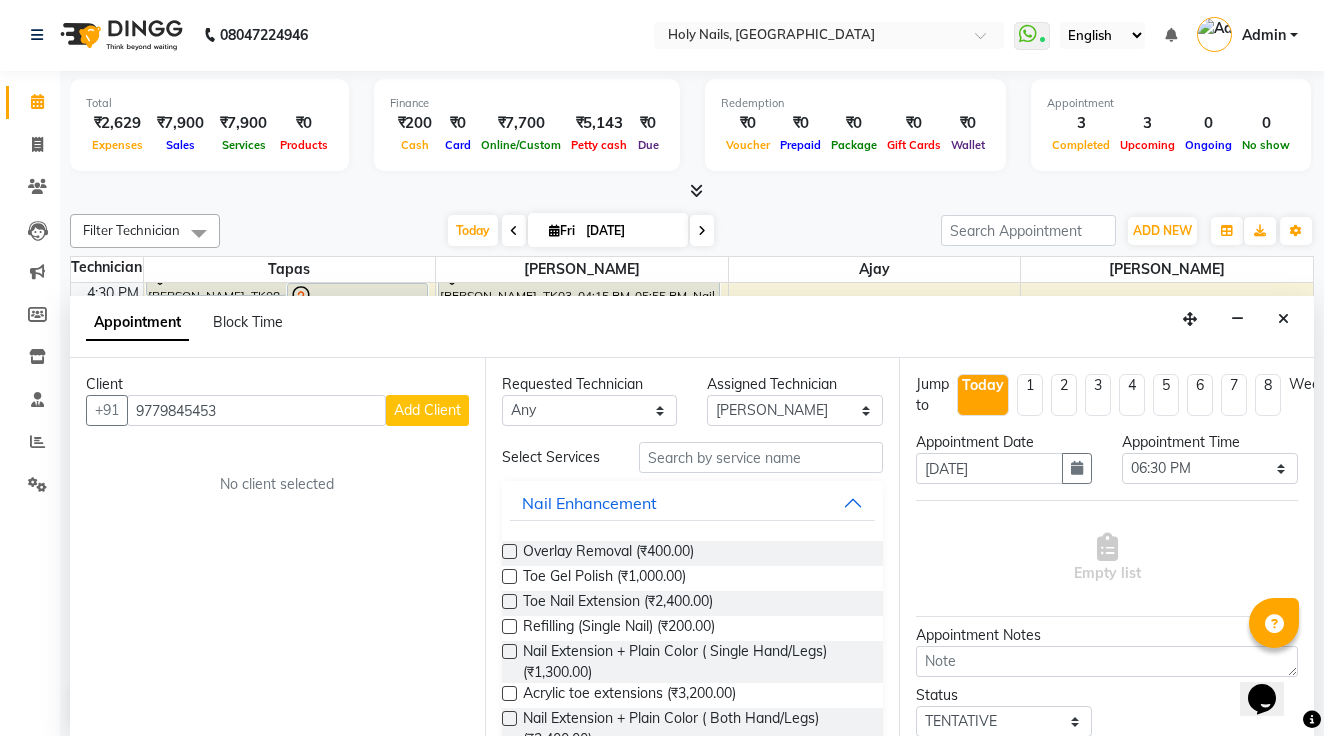 type on "9779845453" 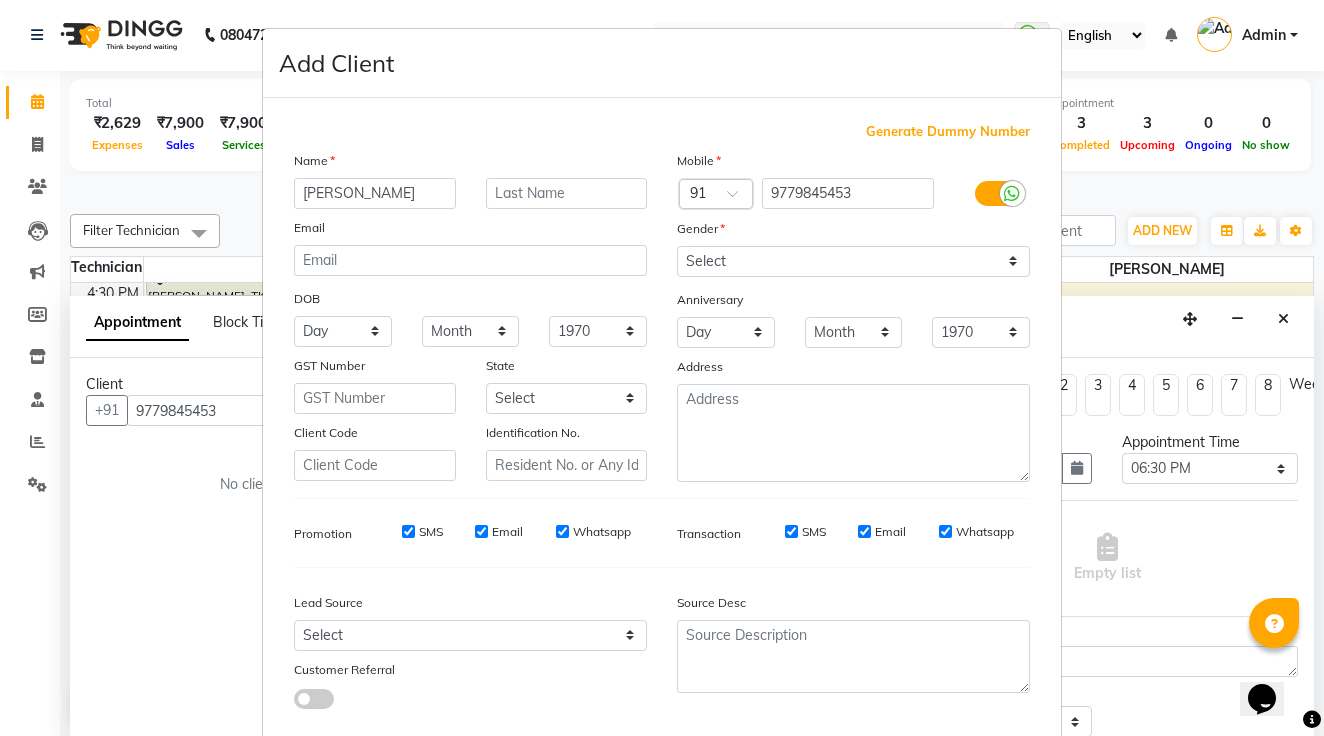 type on "Shagun" 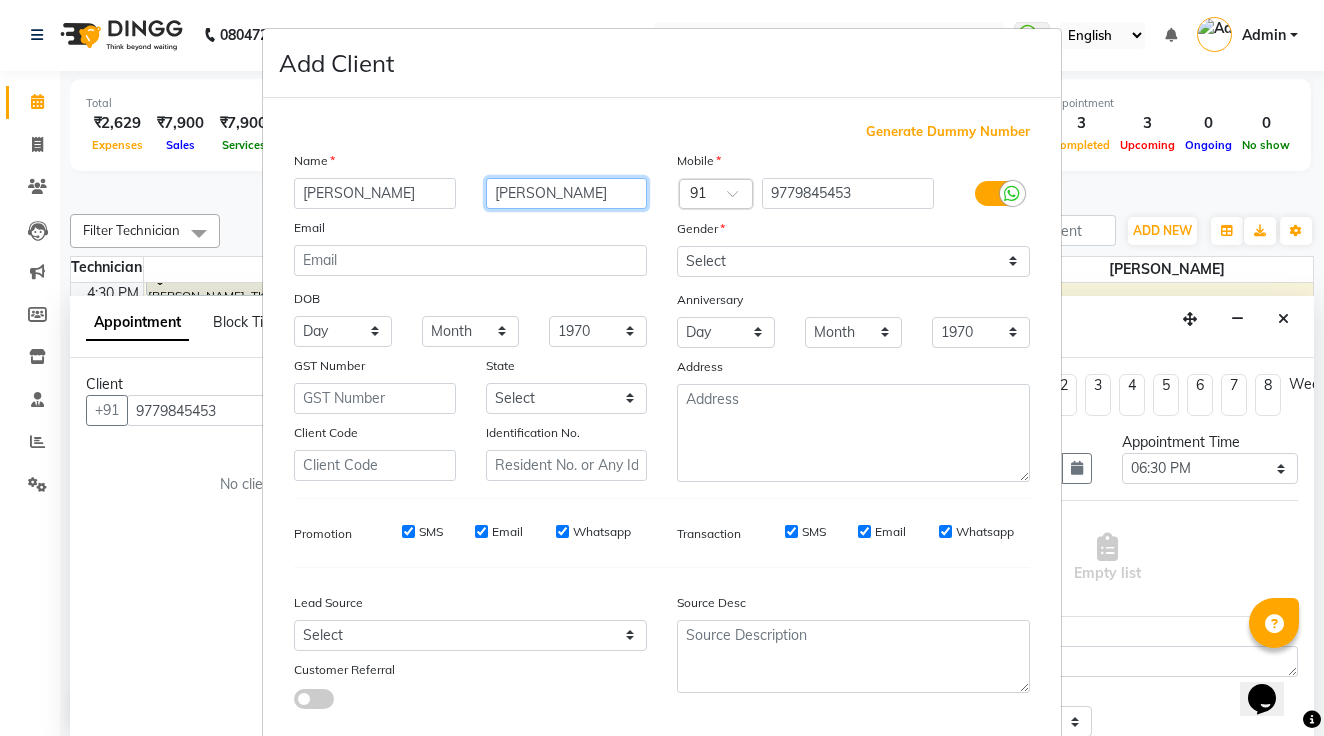 type on "Brar" 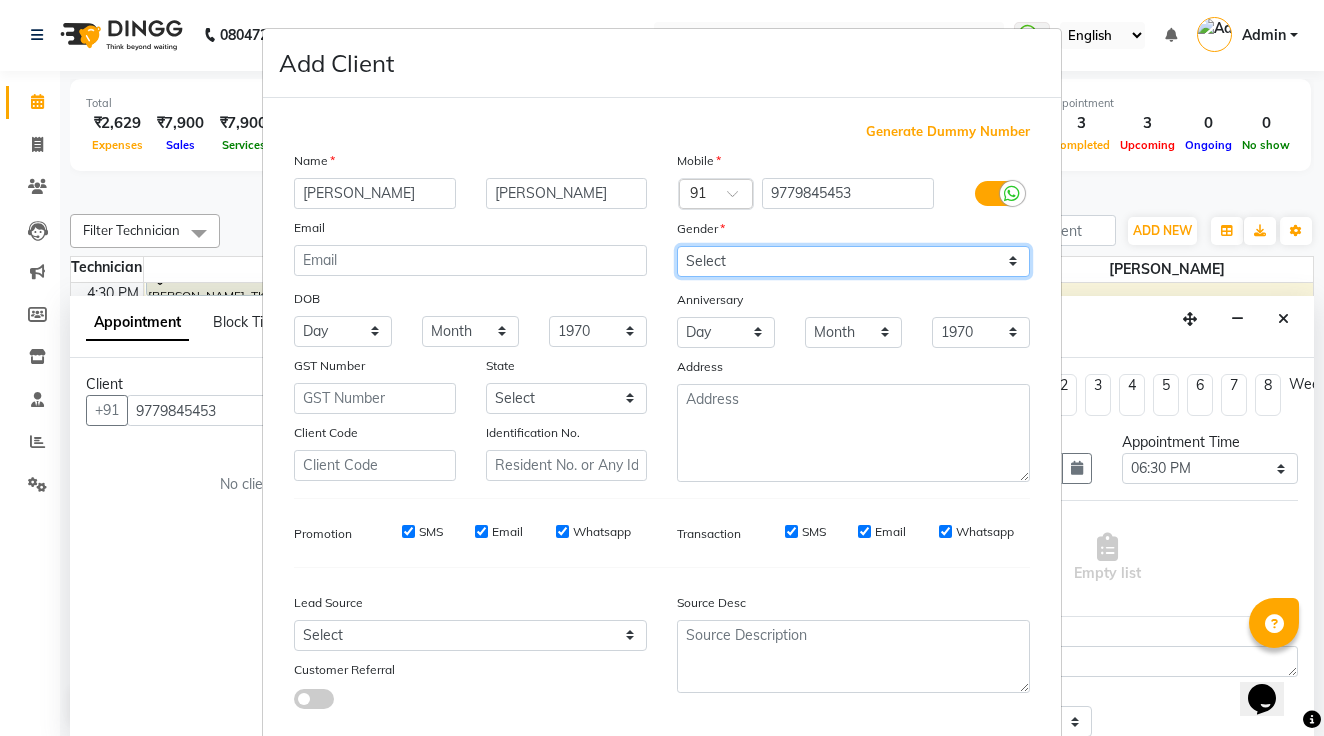 select on "female" 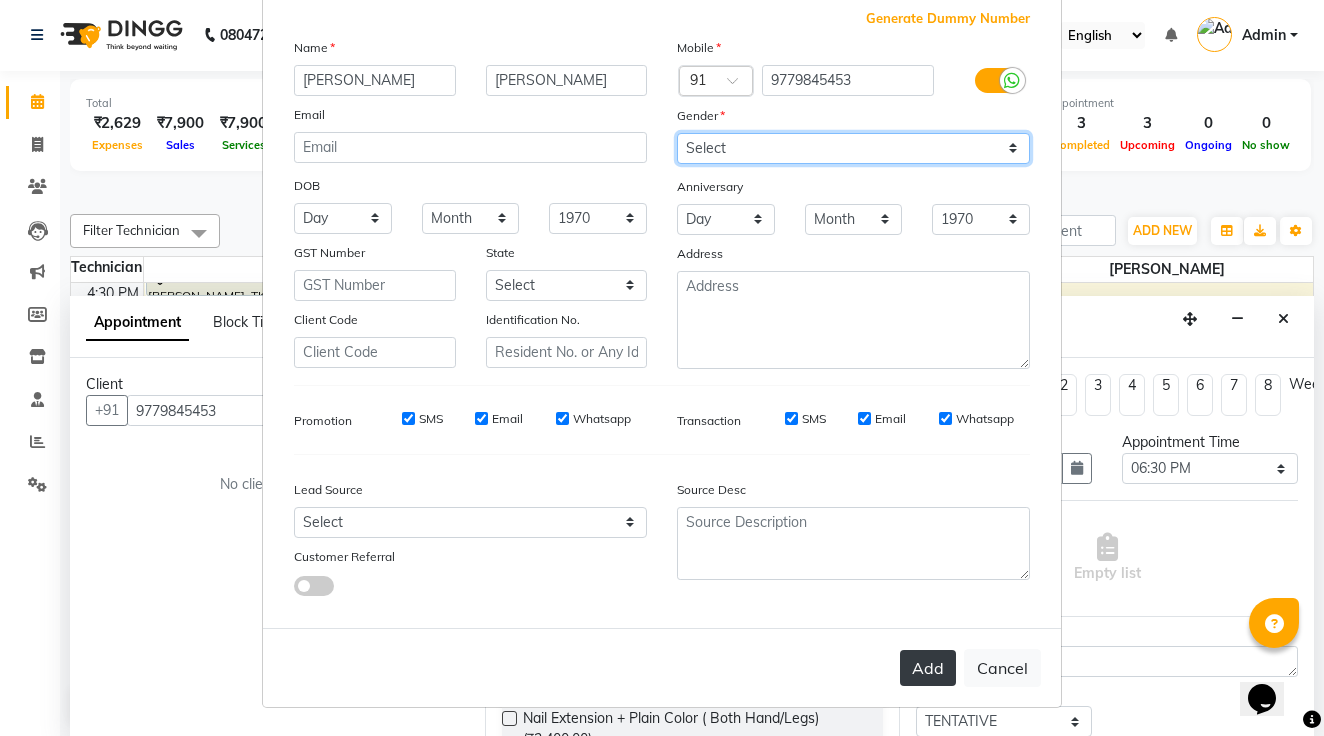 scroll, scrollTop: 112, scrollLeft: 0, axis: vertical 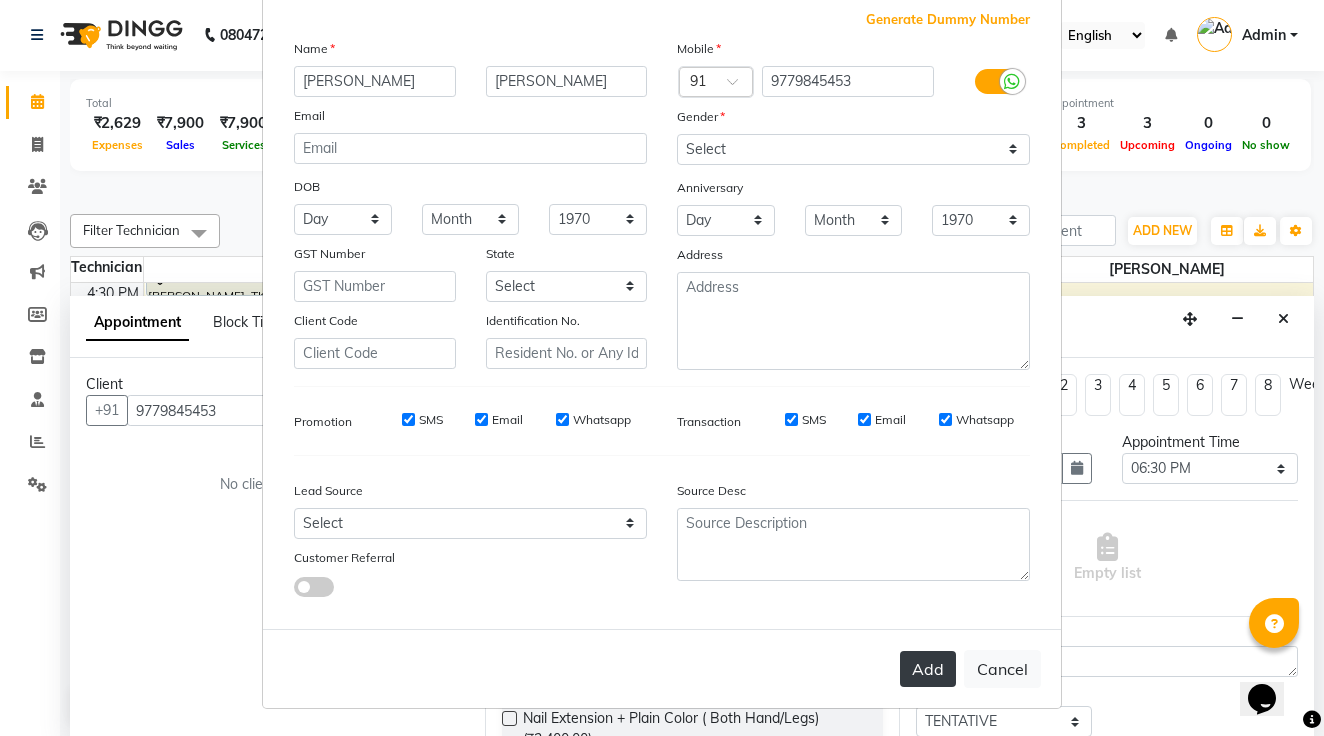 click on "Add" at bounding box center [928, 669] 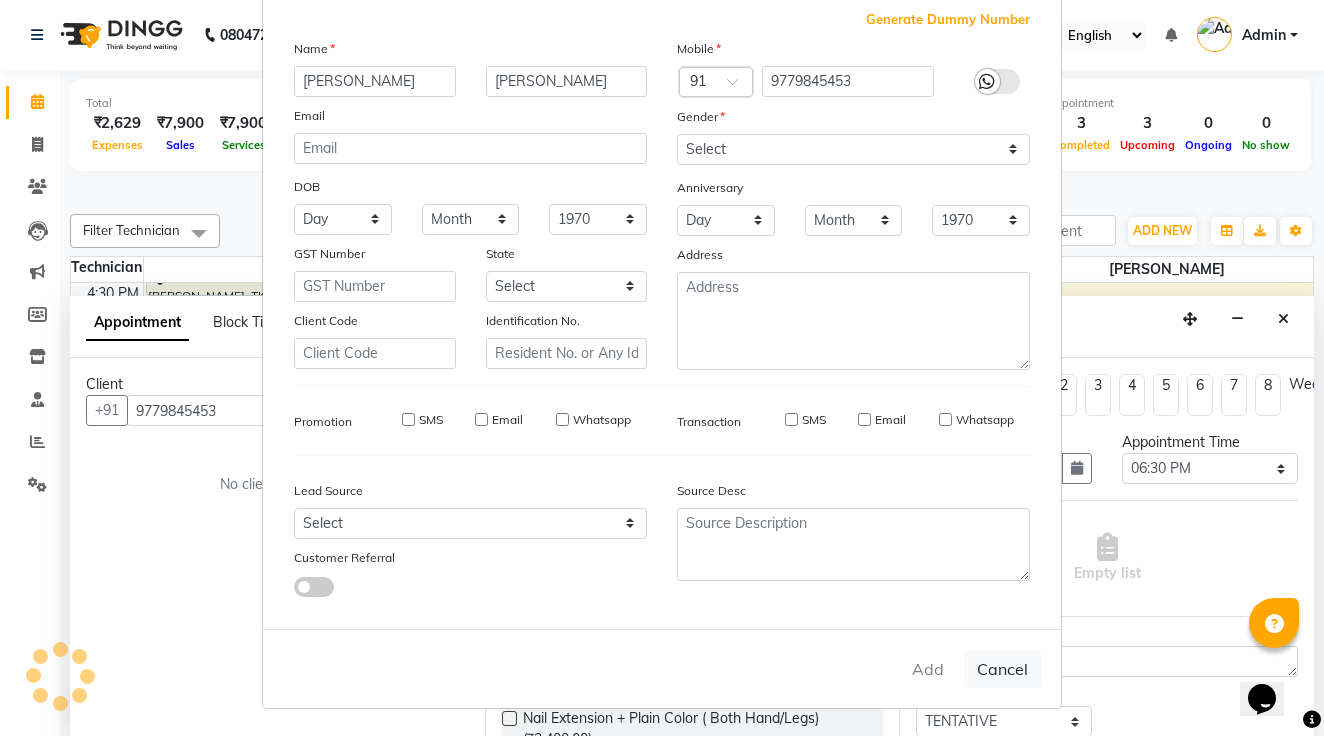 type 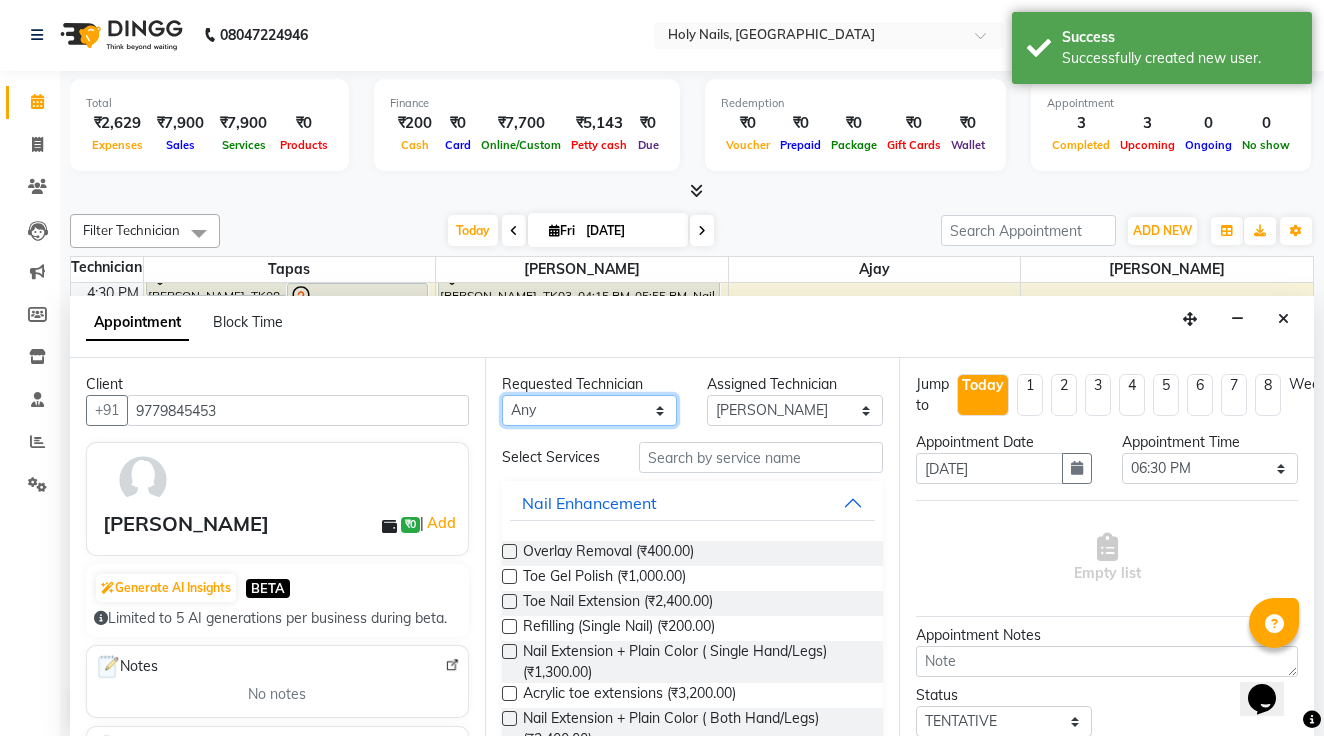 select on "43996" 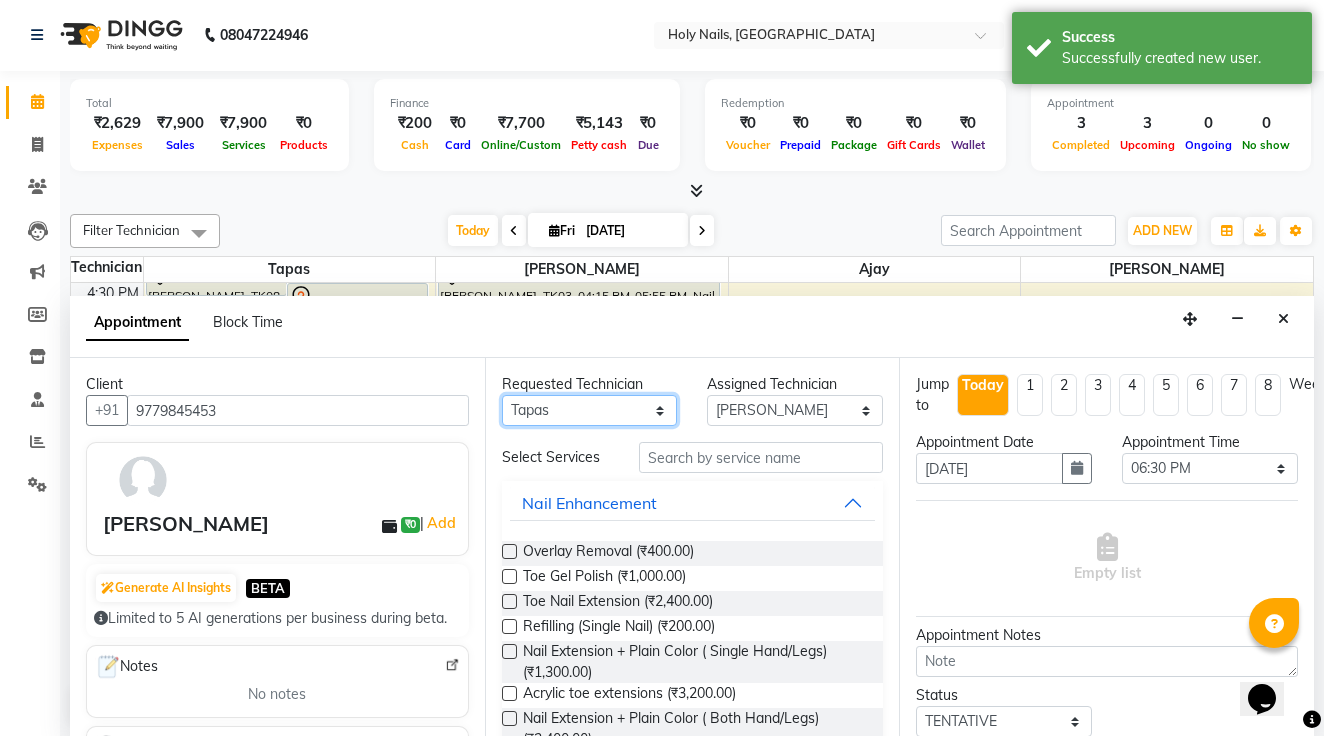 select on "43996" 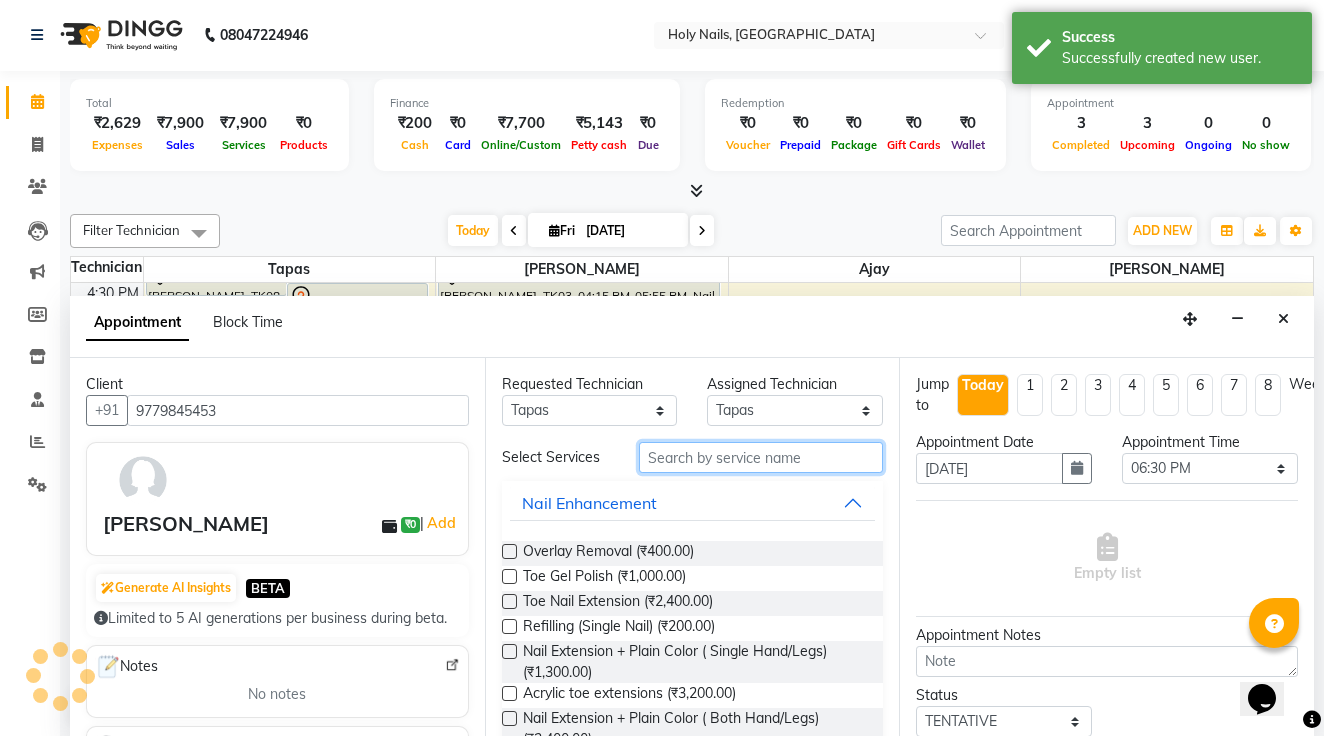 click at bounding box center (761, 457) 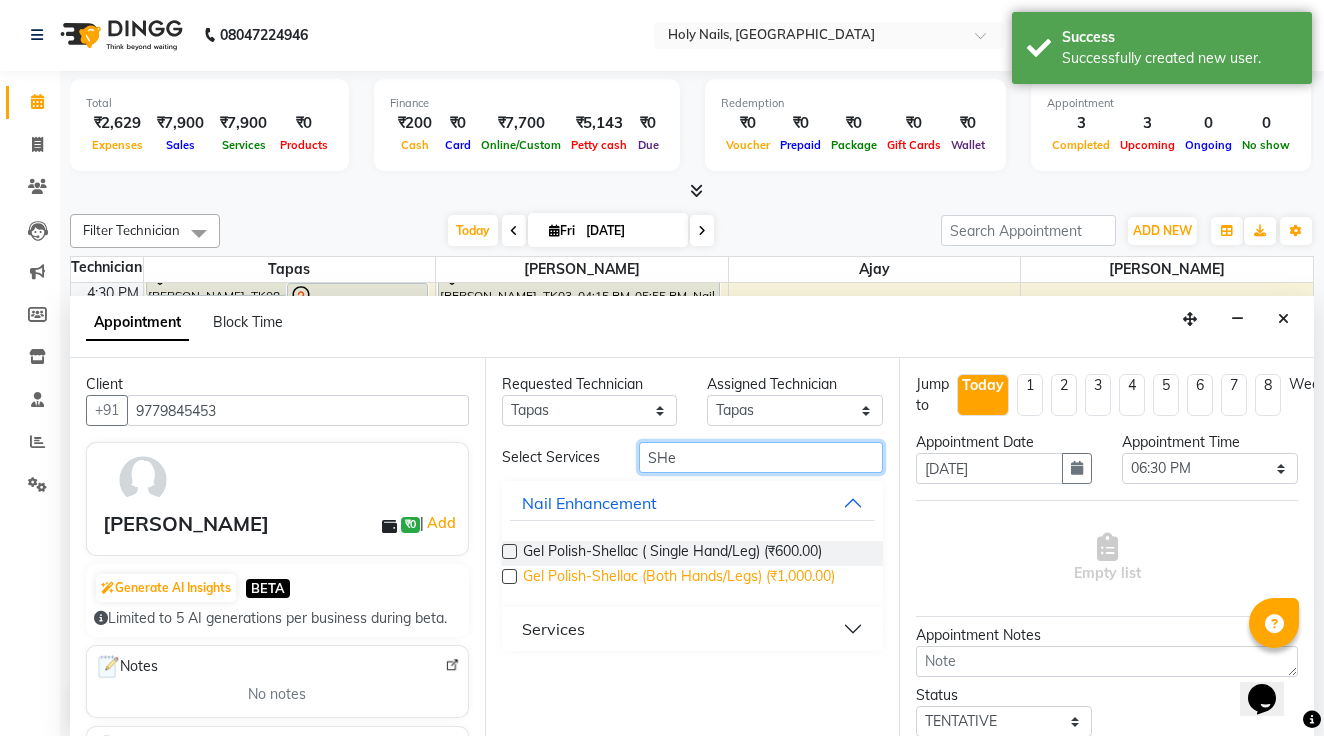 type on "SHe" 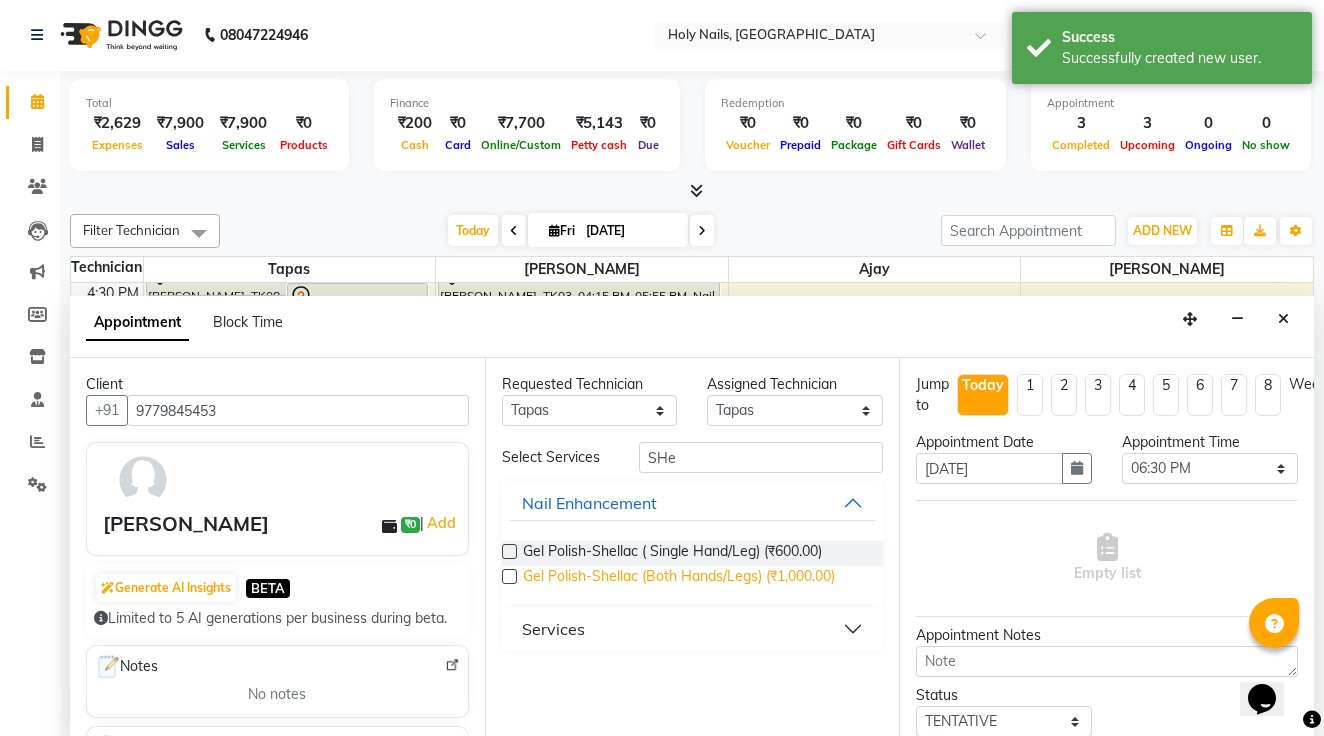 click on "Gel Polish-Shellac (Both Hands/Legs) (₹1,000.00)" at bounding box center [679, 578] 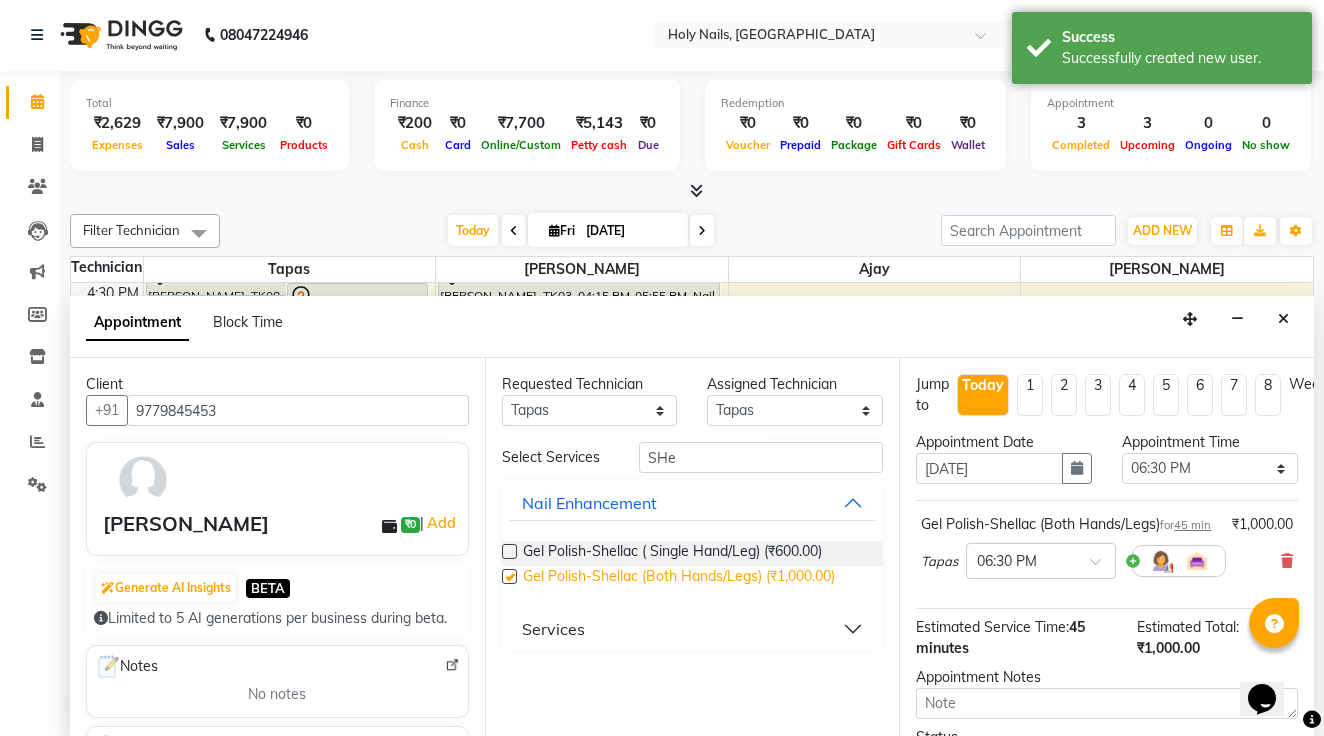 checkbox on "false" 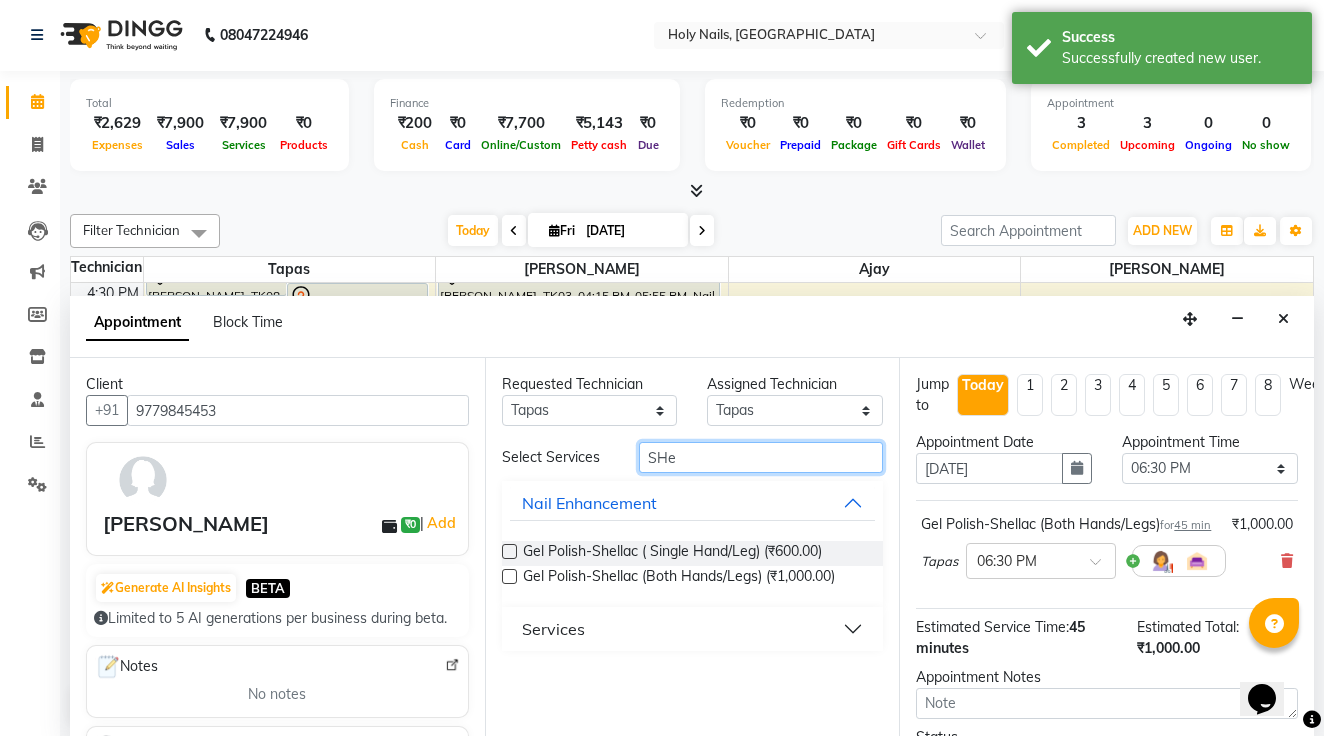 click on "SHe" at bounding box center [761, 457] 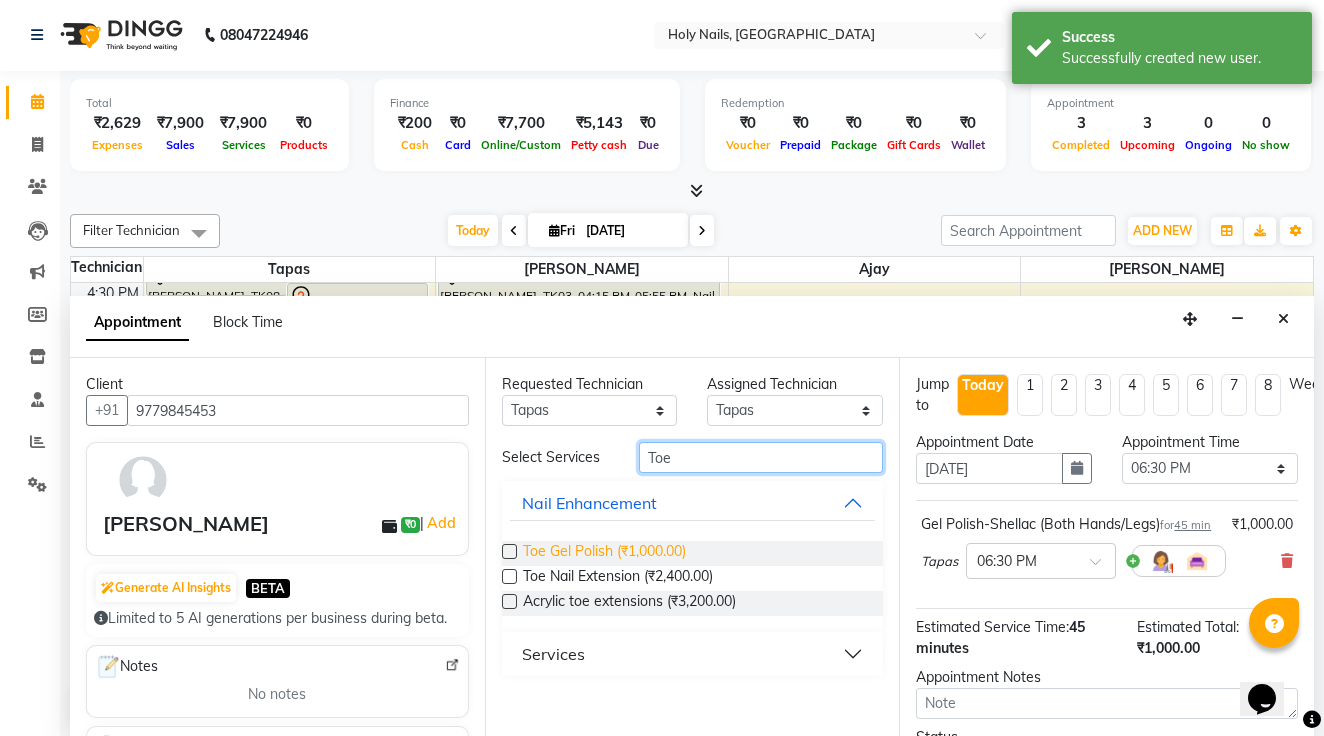 type on "Toe" 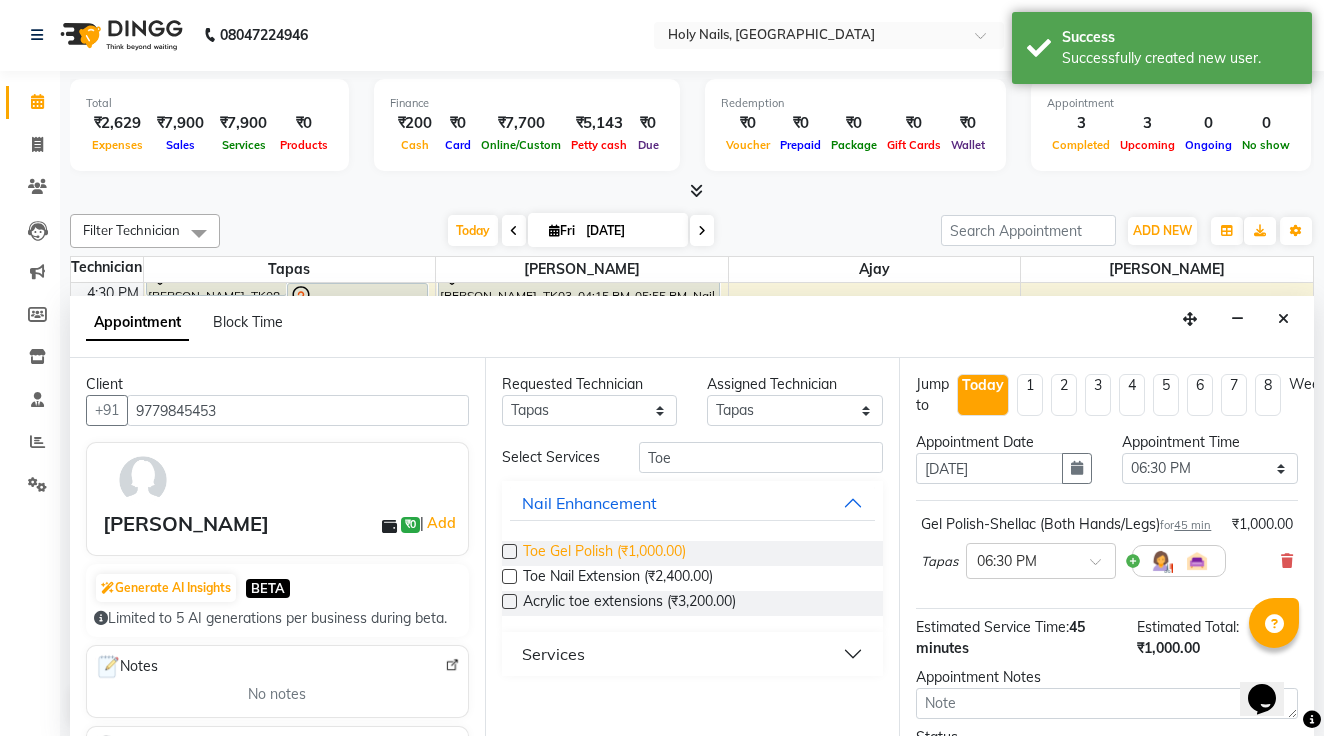 click on "Toe Gel Polish (₹1,000.00)" at bounding box center [604, 553] 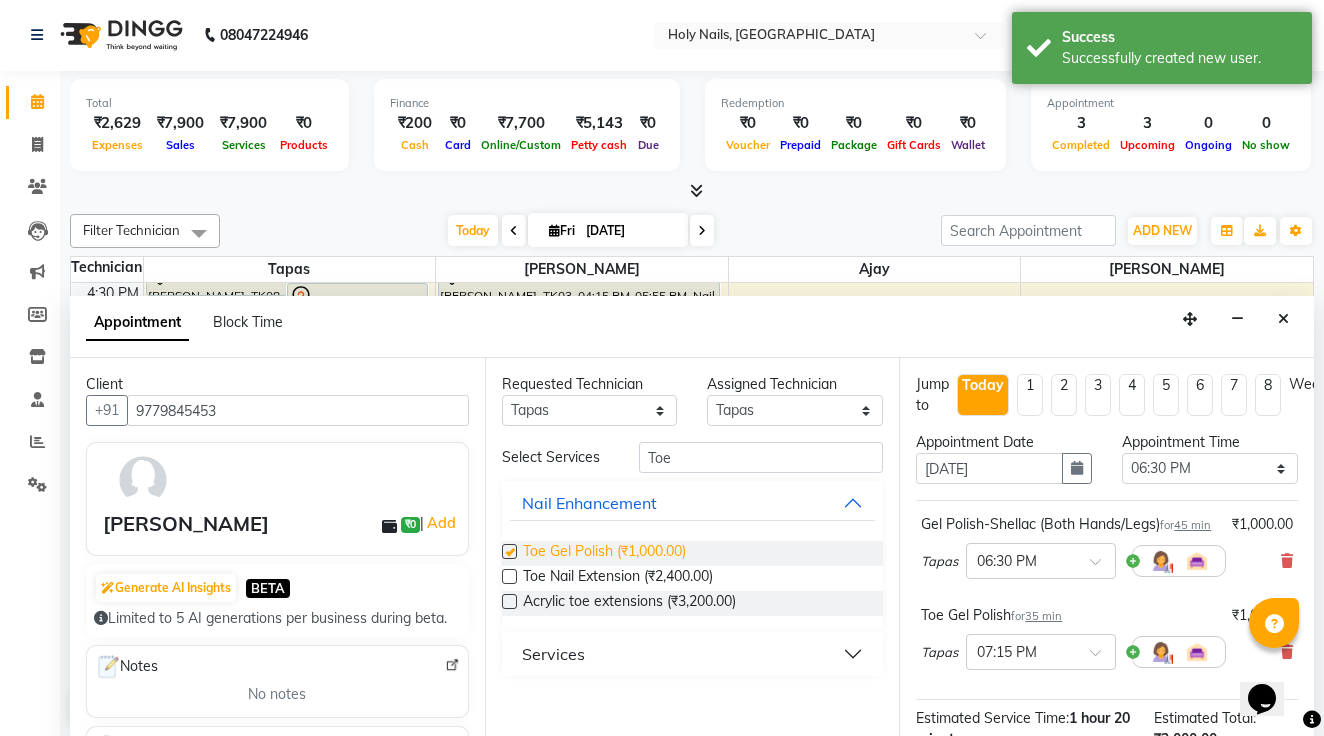 checkbox on "false" 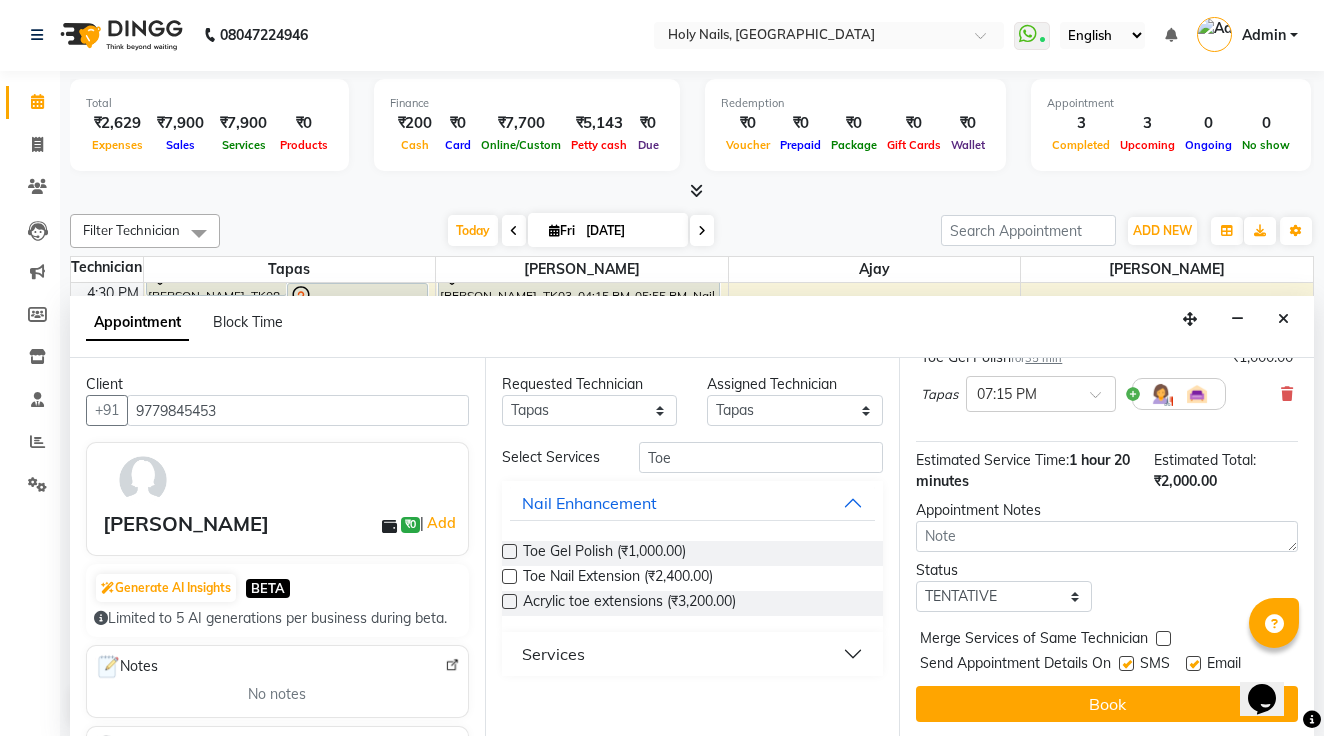 scroll, scrollTop: 258, scrollLeft: 0, axis: vertical 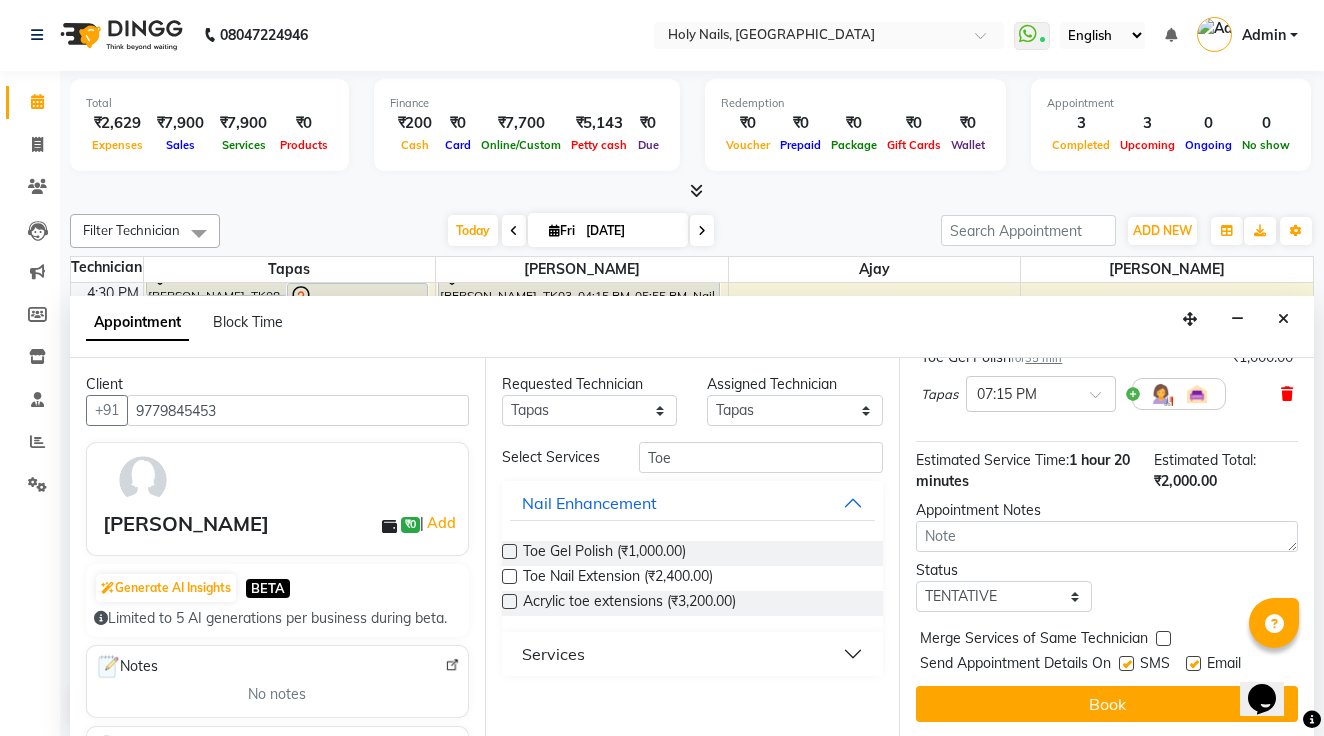 click at bounding box center (1287, 394) 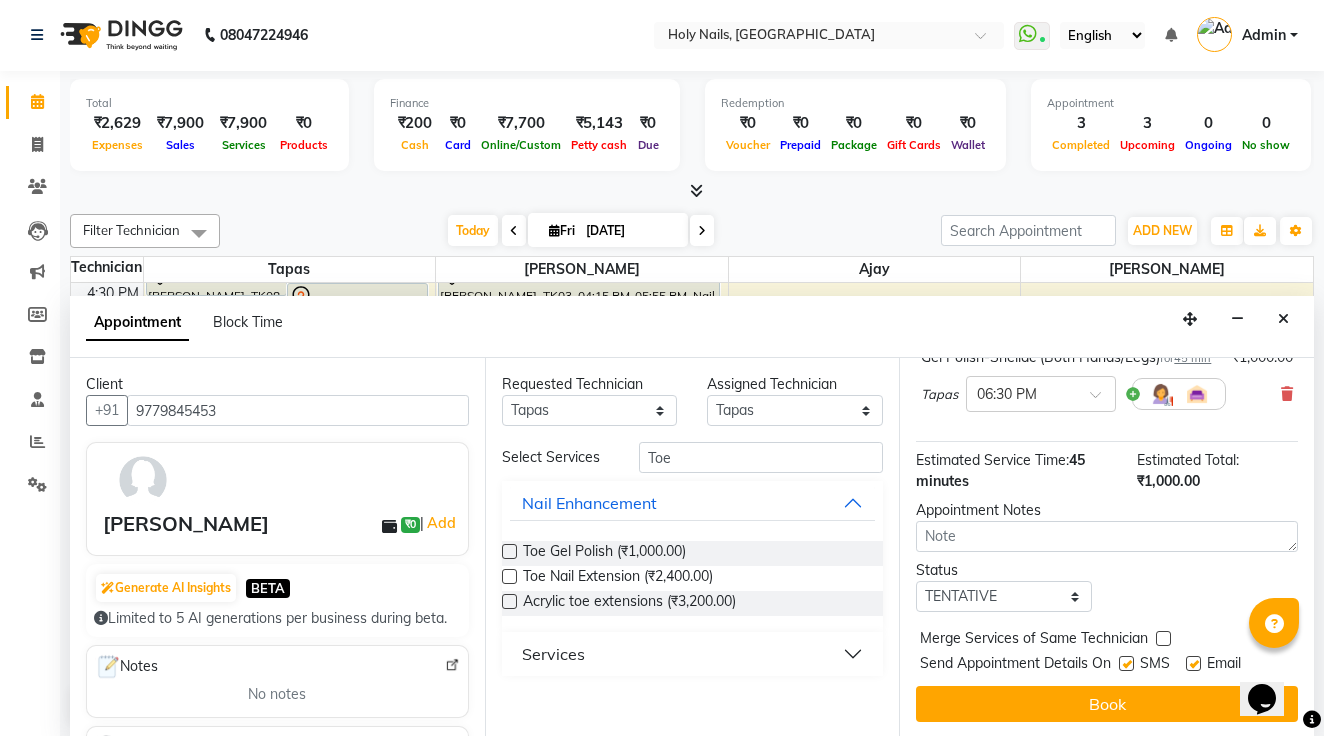 scroll, scrollTop: 167, scrollLeft: 0, axis: vertical 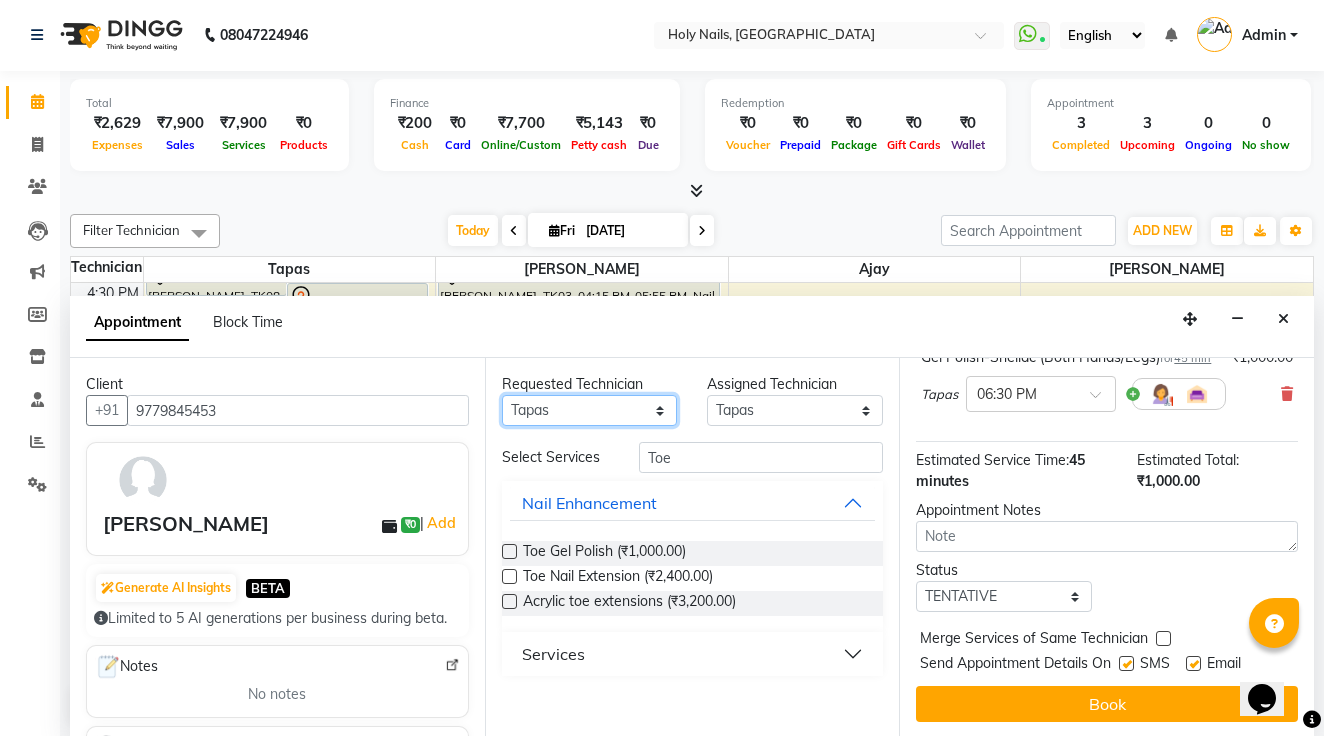 select on "43997" 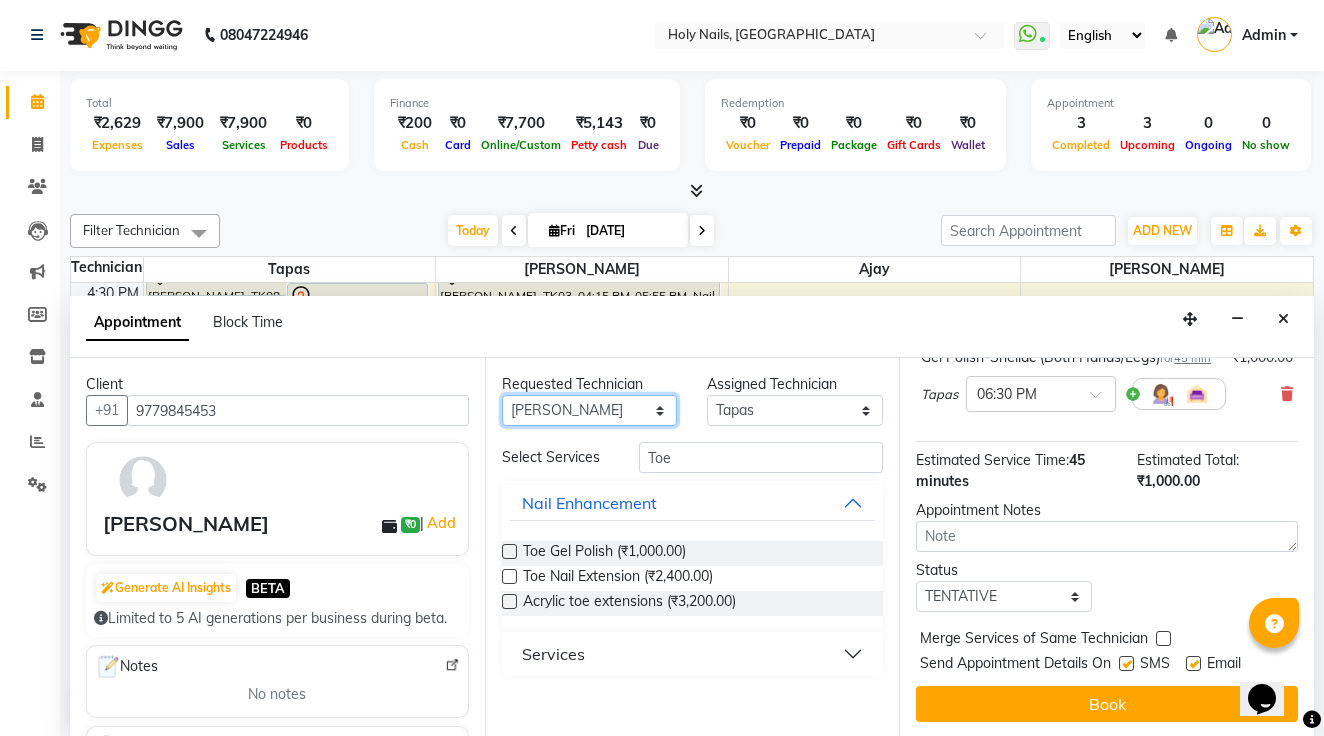 select on "43997" 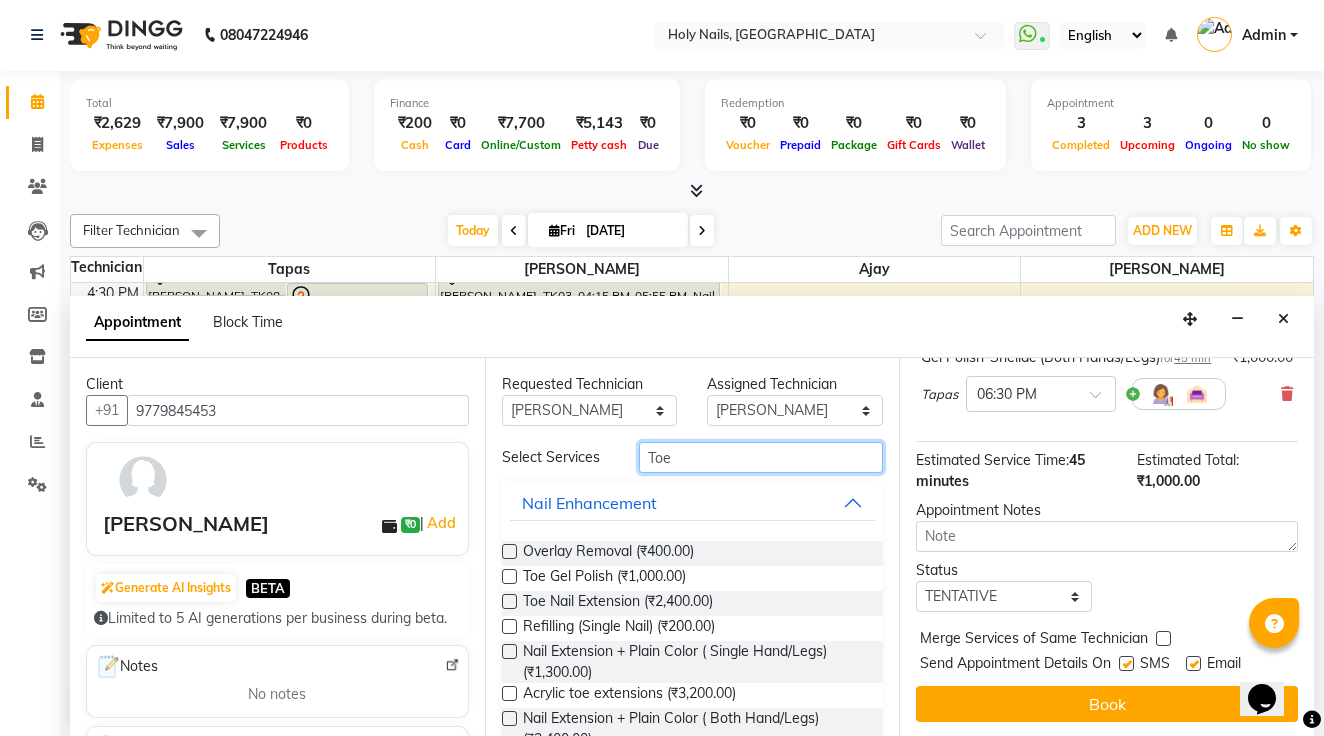 click on "Toe" at bounding box center (761, 457) 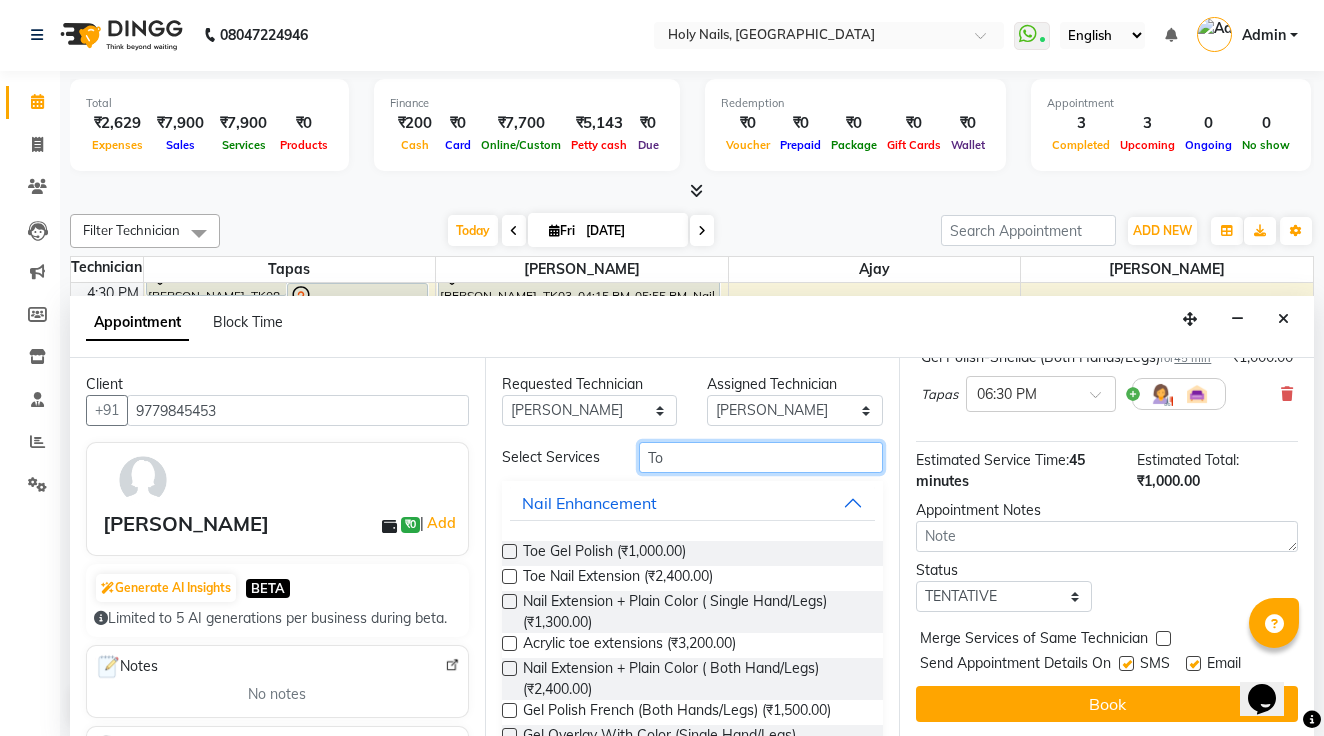 type on "Toe" 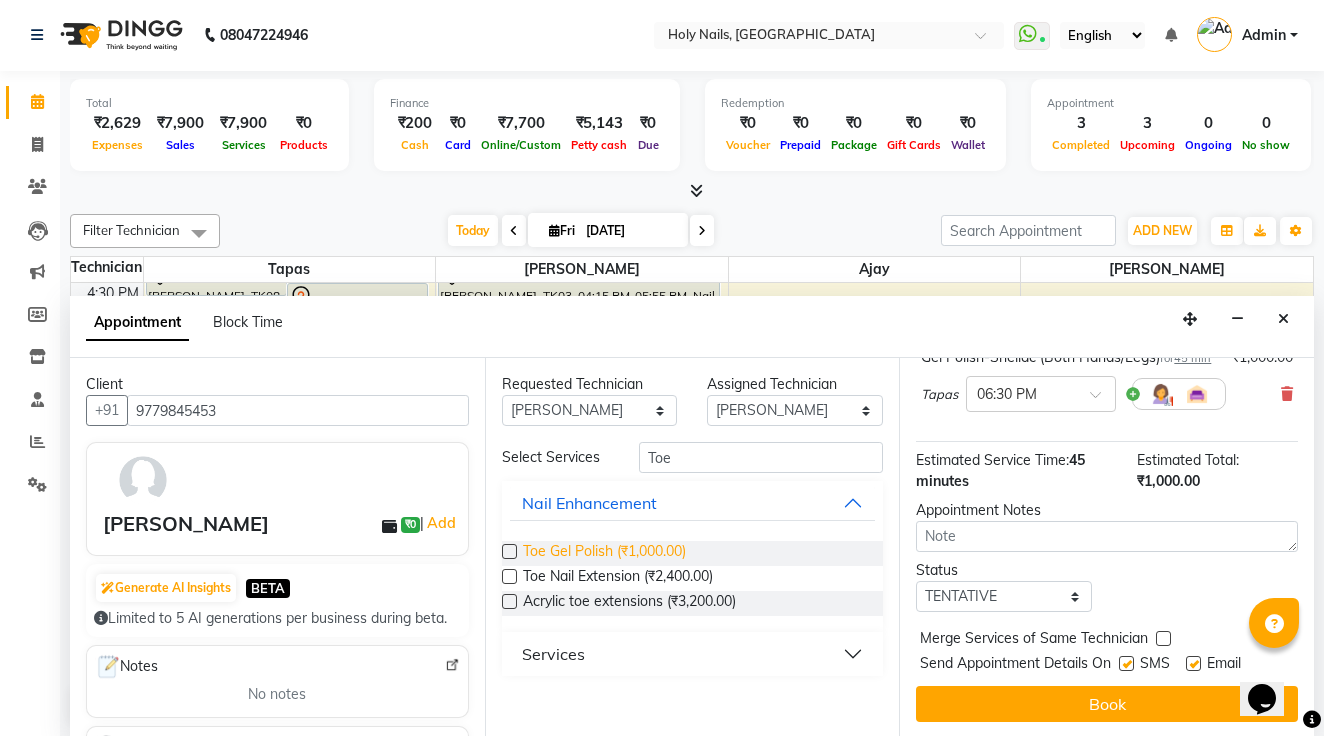 click on "Toe Gel Polish (₹1,000.00)" at bounding box center (604, 553) 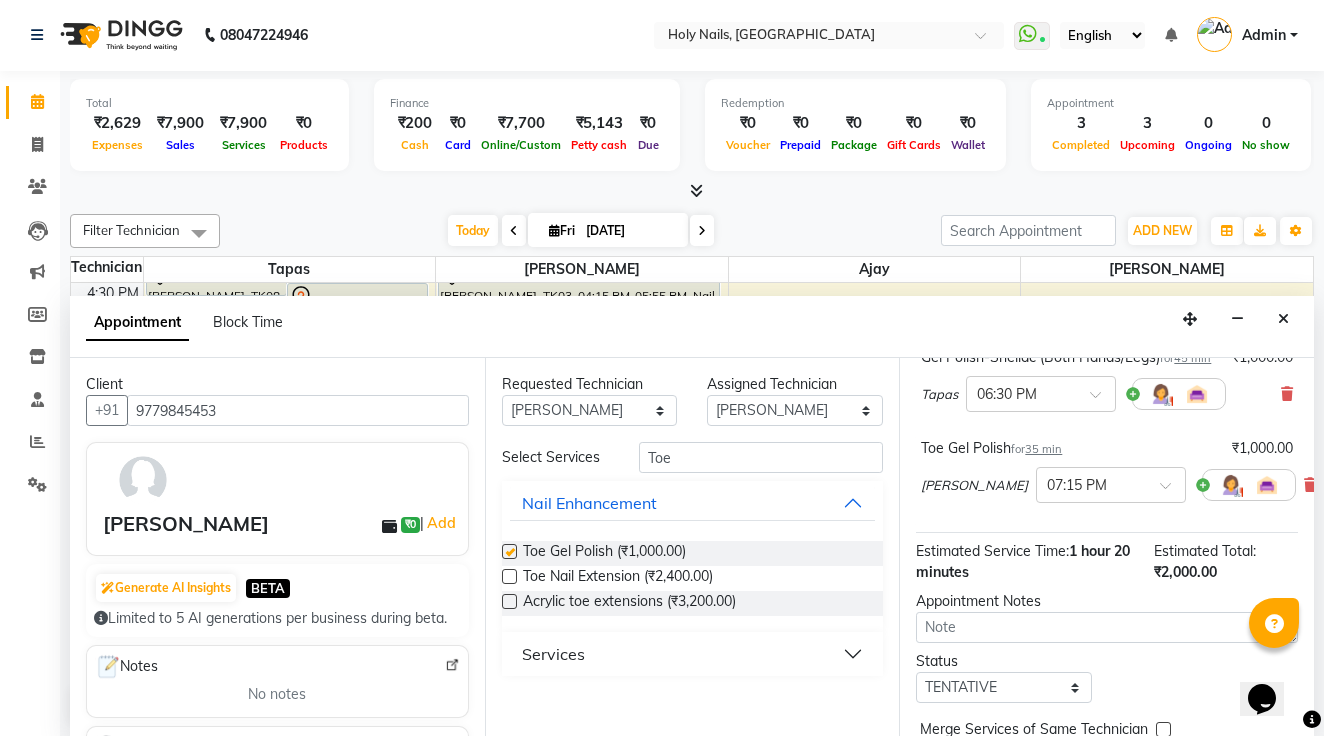 checkbox on "false" 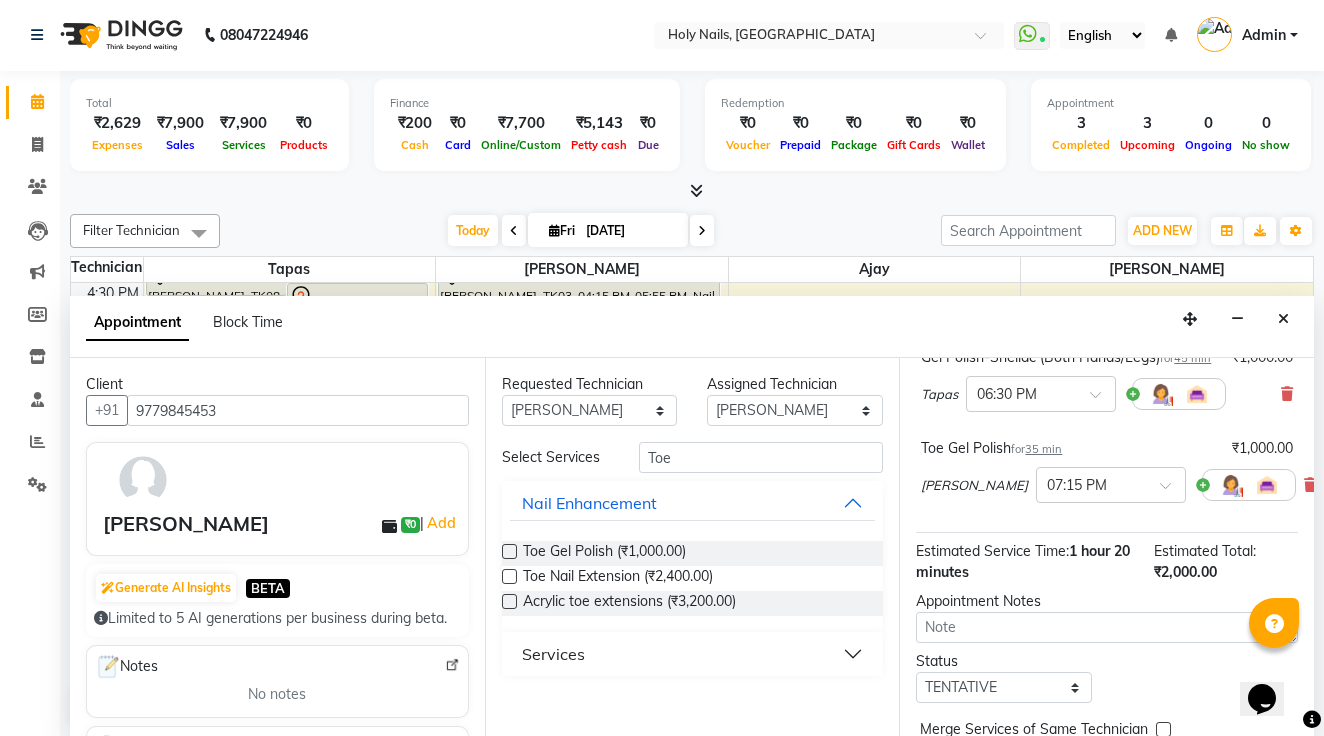 scroll, scrollTop: 23, scrollLeft: 0, axis: vertical 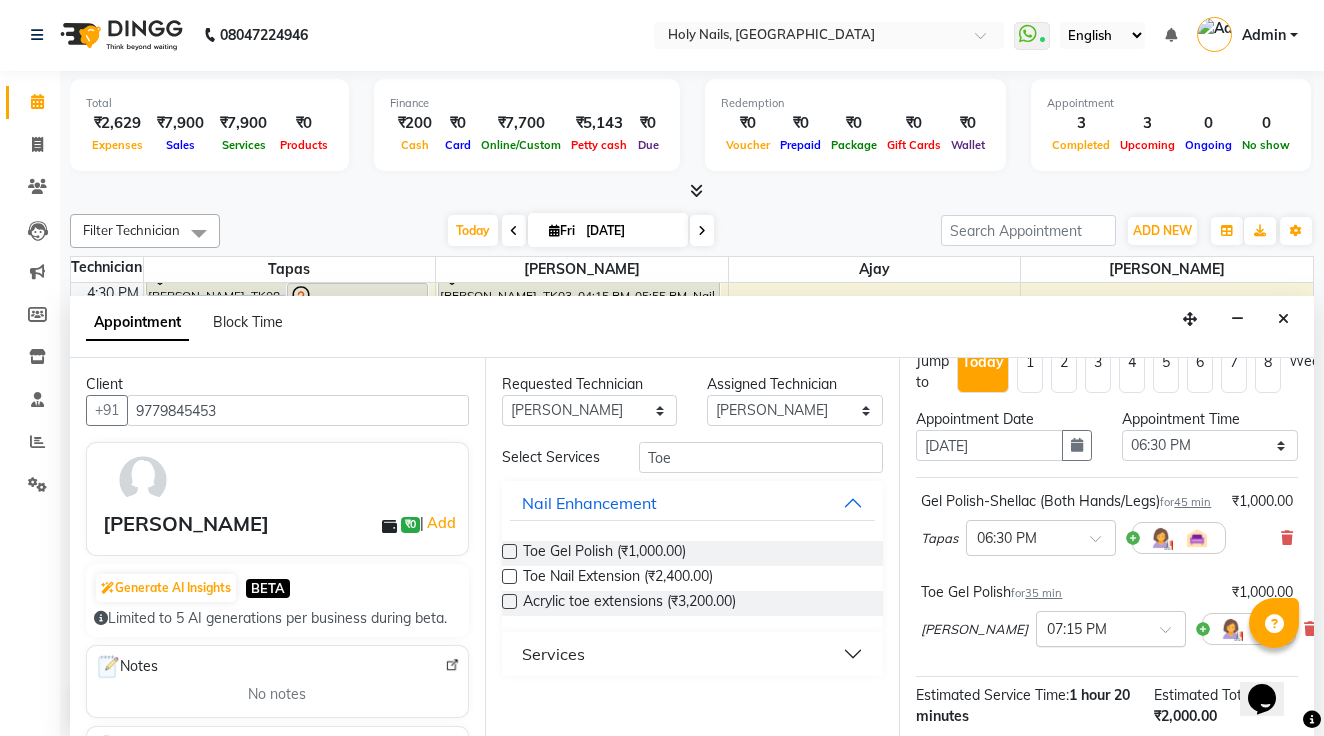 click at bounding box center [1091, 627] 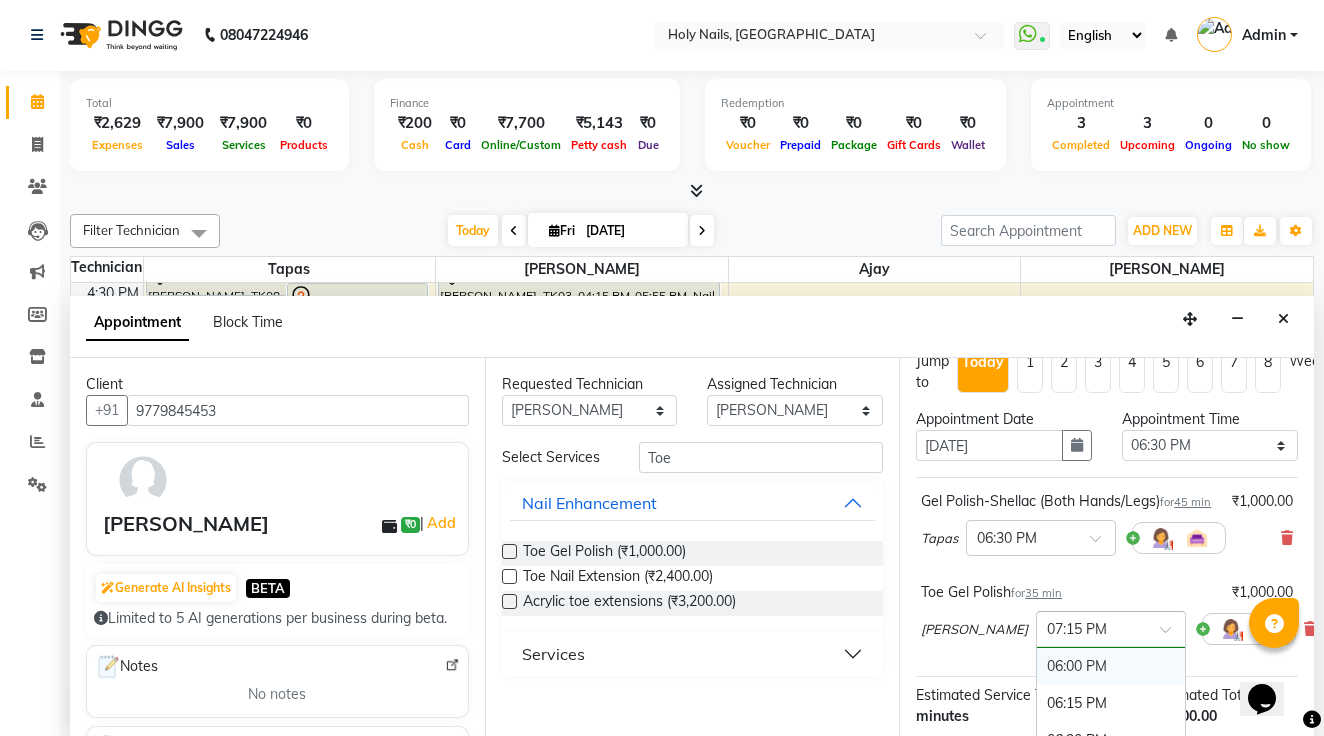 scroll, scrollTop: 1402, scrollLeft: 0, axis: vertical 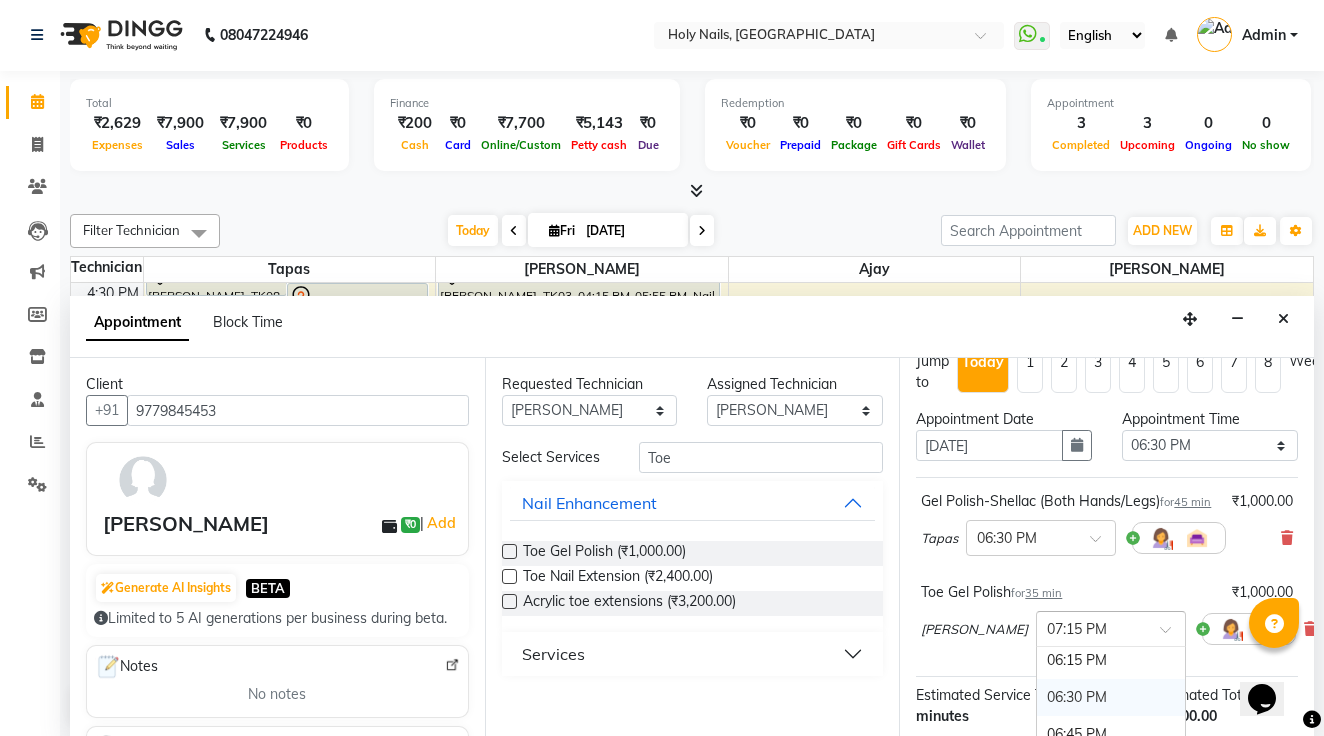 click on "06:30 PM" at bounding box center (1111, 697) 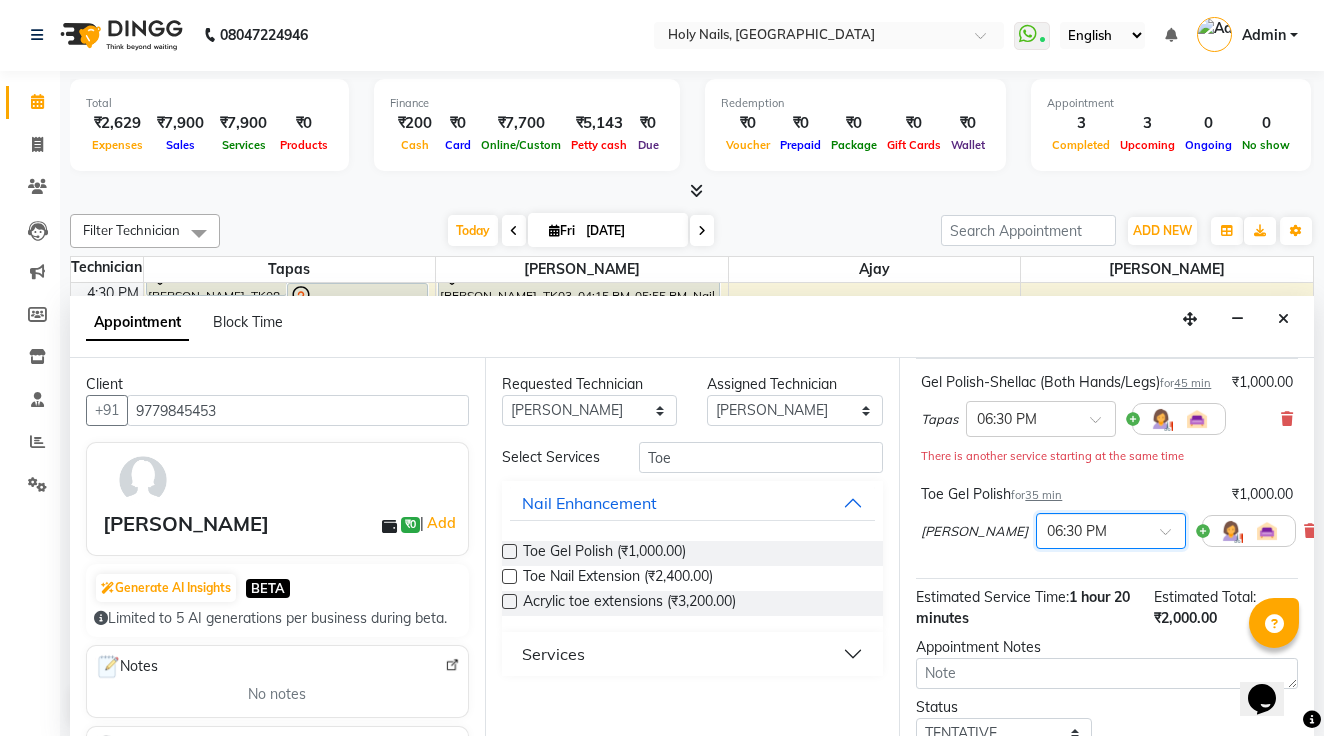scroll, scrollTop: 253, scrollLeft: 0, axis: vertical 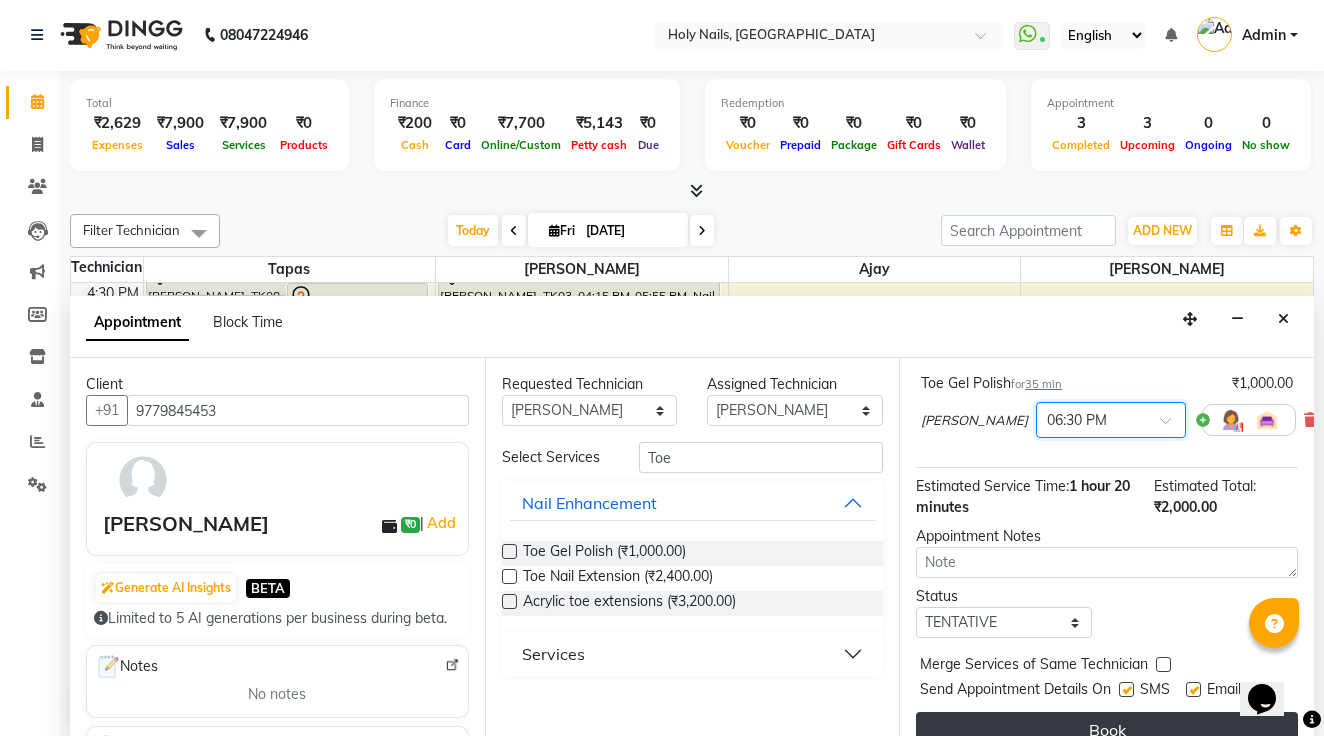 click on "Book" at bounding box center [1107, 730] 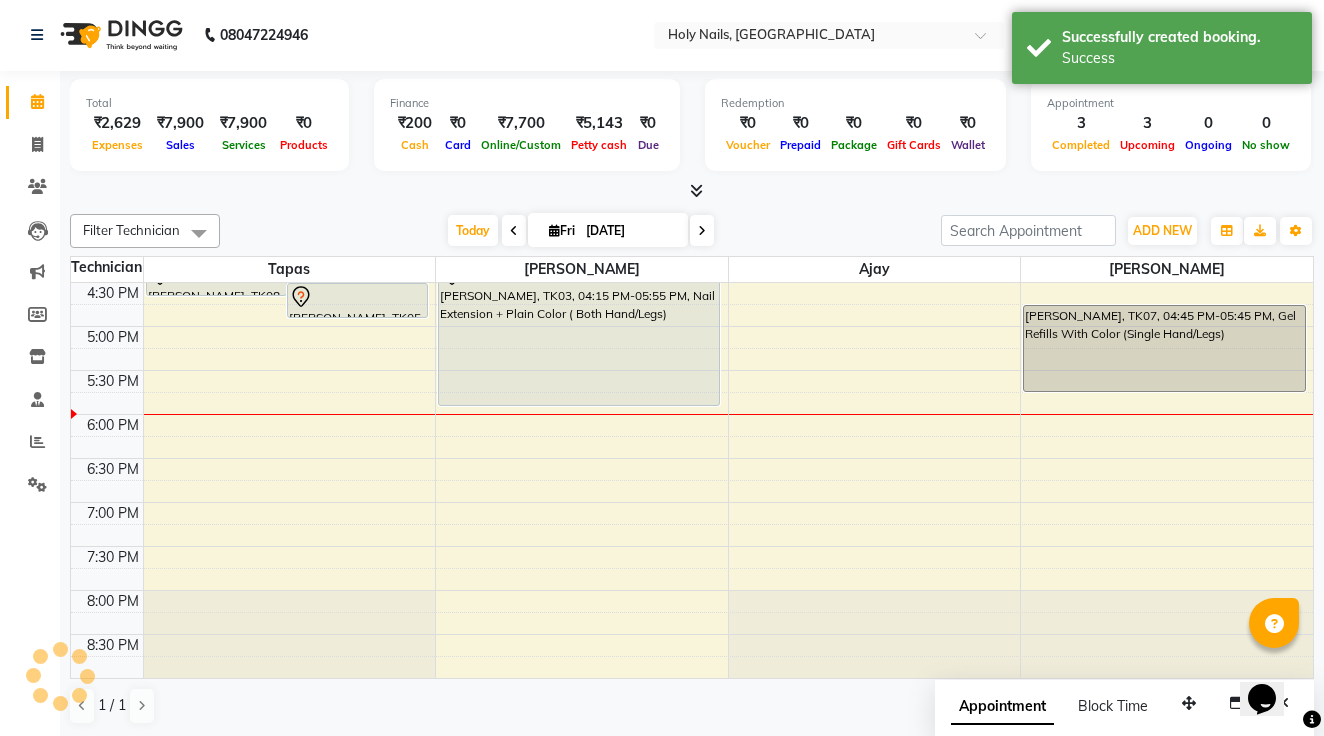 scroll, scrollTop: 0, scrollLeft: 0, axis: both 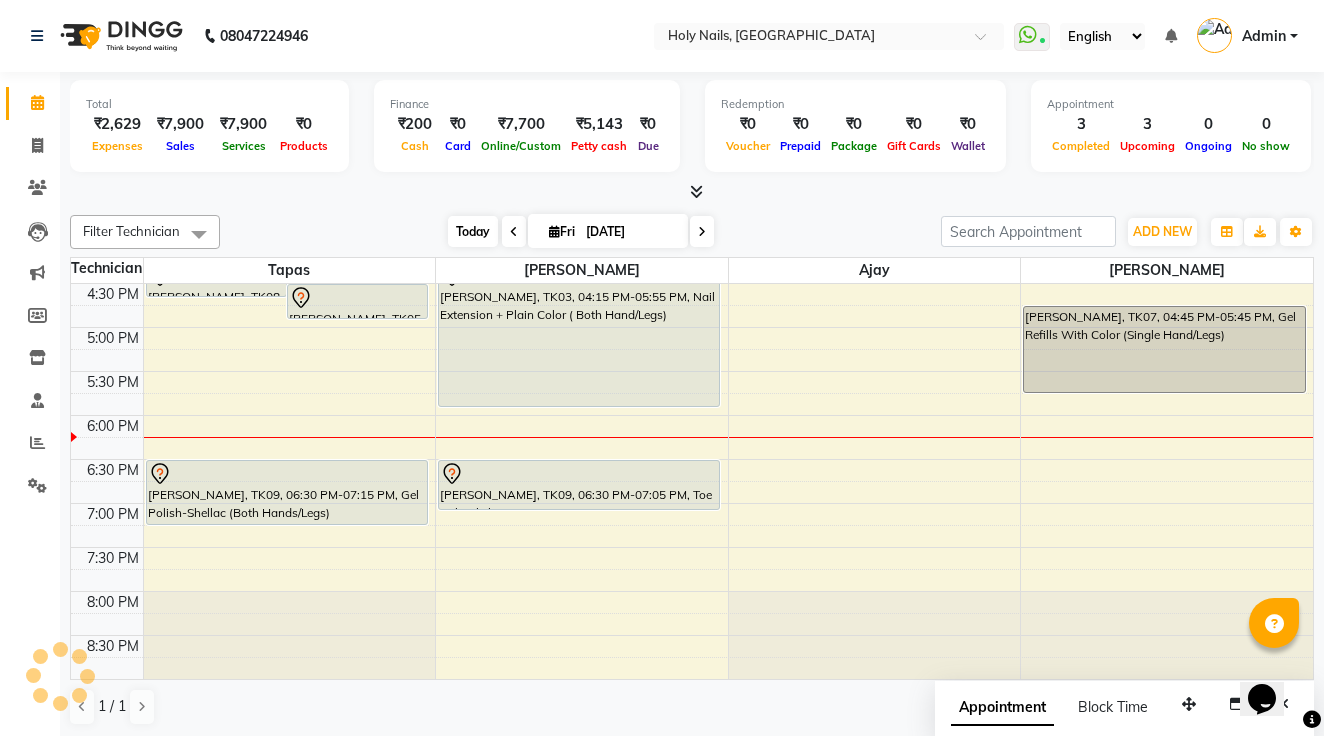 click on "Today" at bounding box center [473, 231] 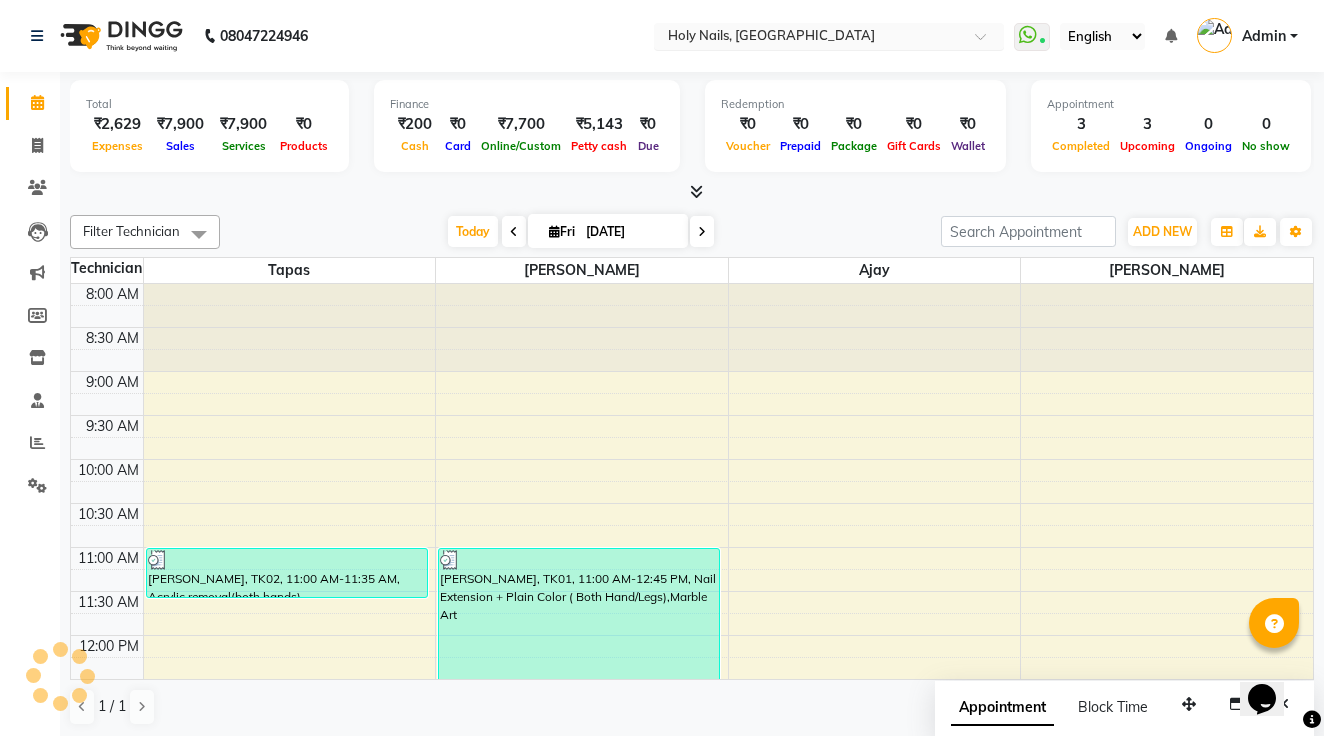 click at bounding box center (809, 38) 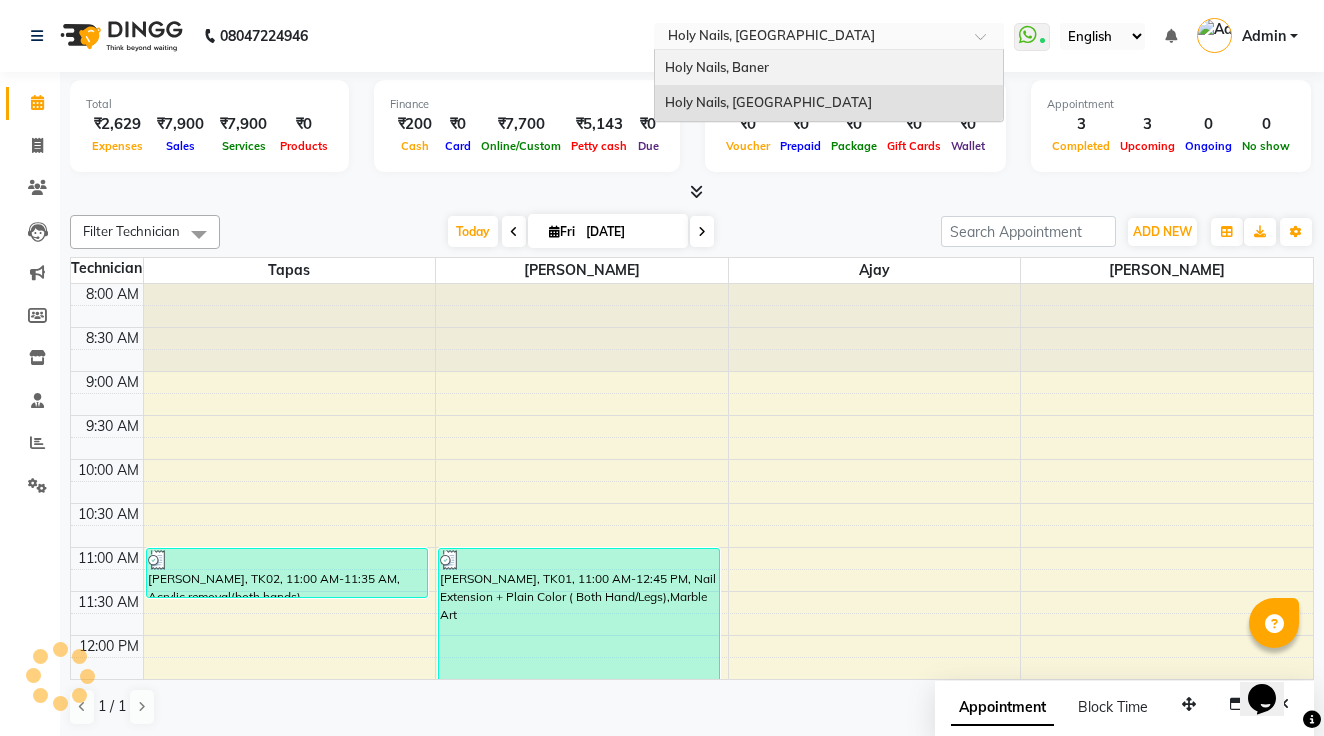 click on "Holy Nails, Baner" at bounding box center (829, 68) 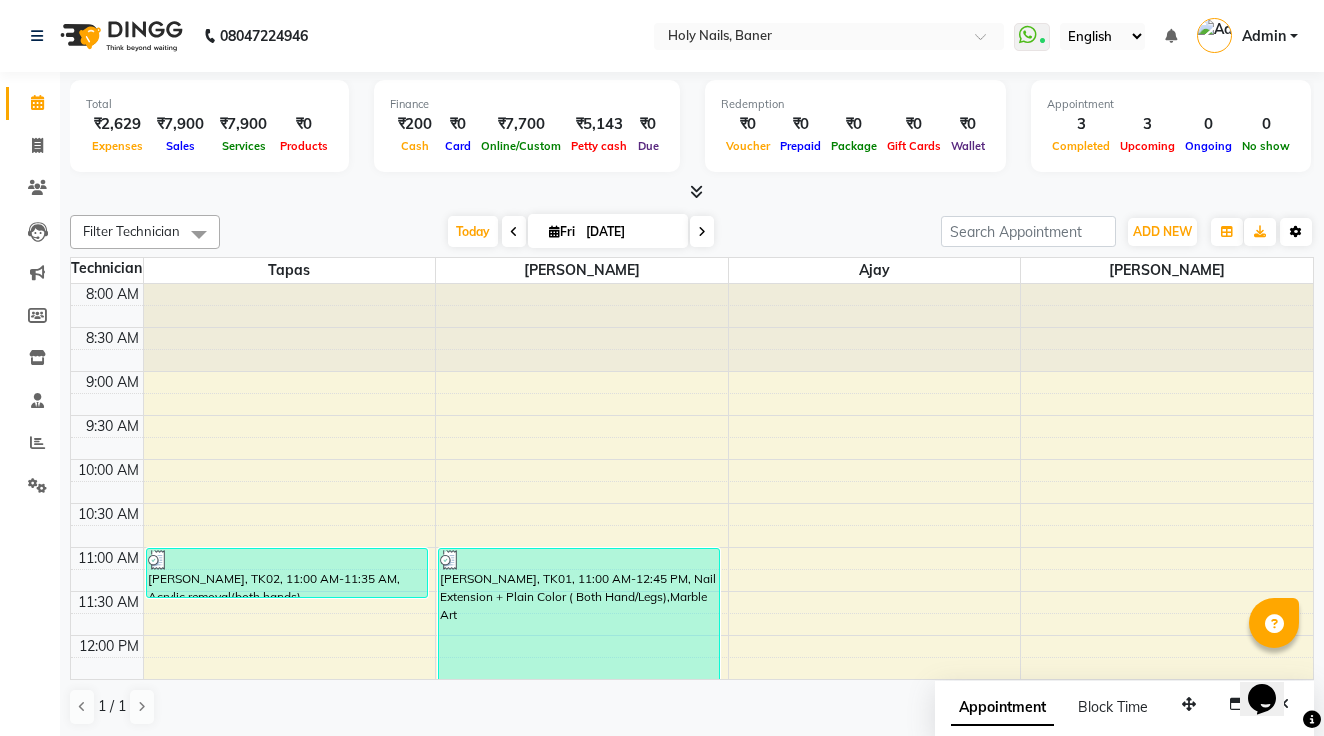 click on "Toggle Dropdown" at bounding box center [1296, 232] 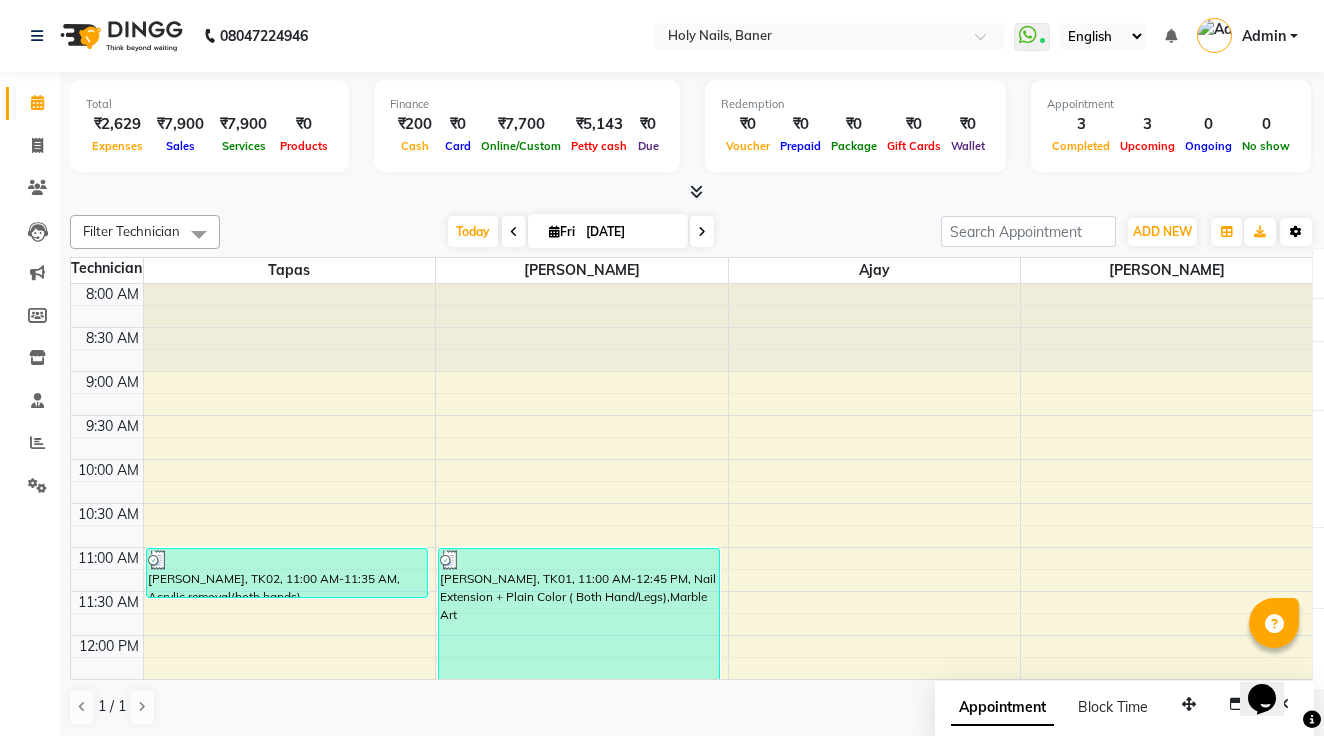 click at bounding box center [1296, 232] 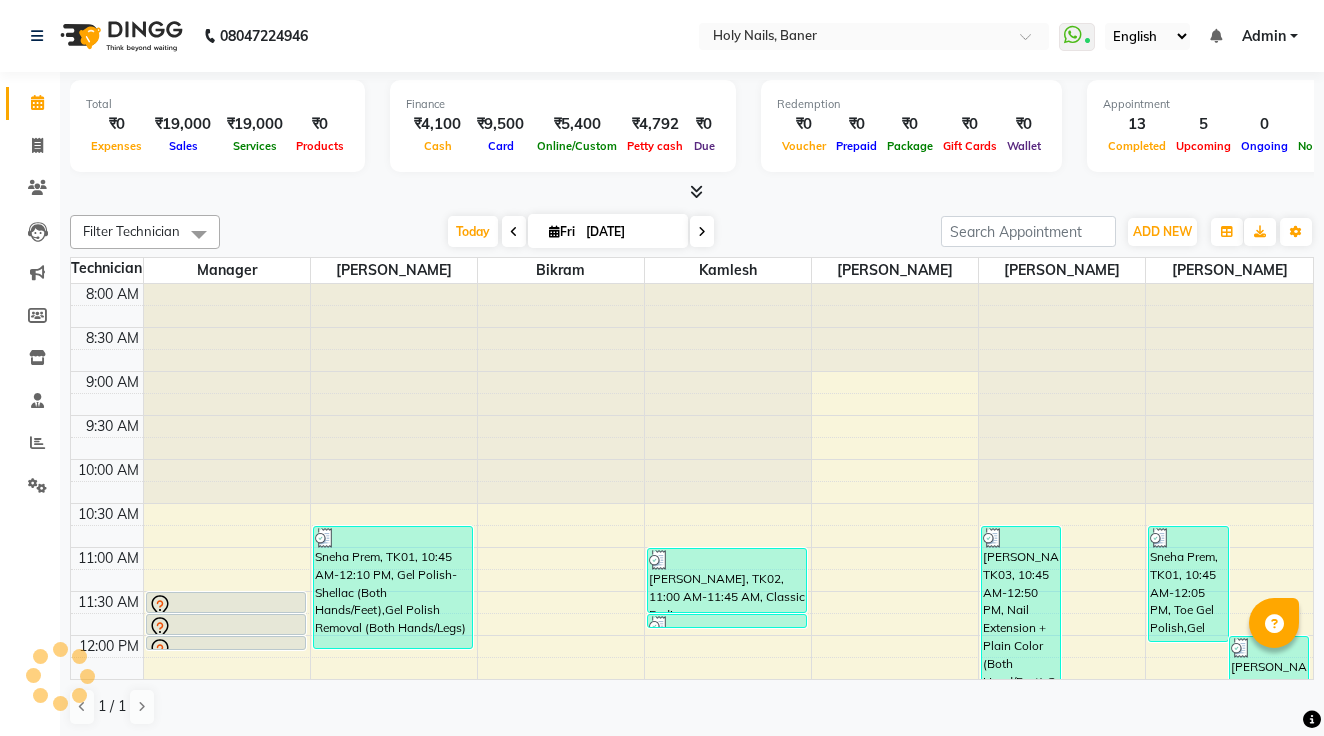 scroll, scrollTop: 0, scrollLeft: 0, axis: both 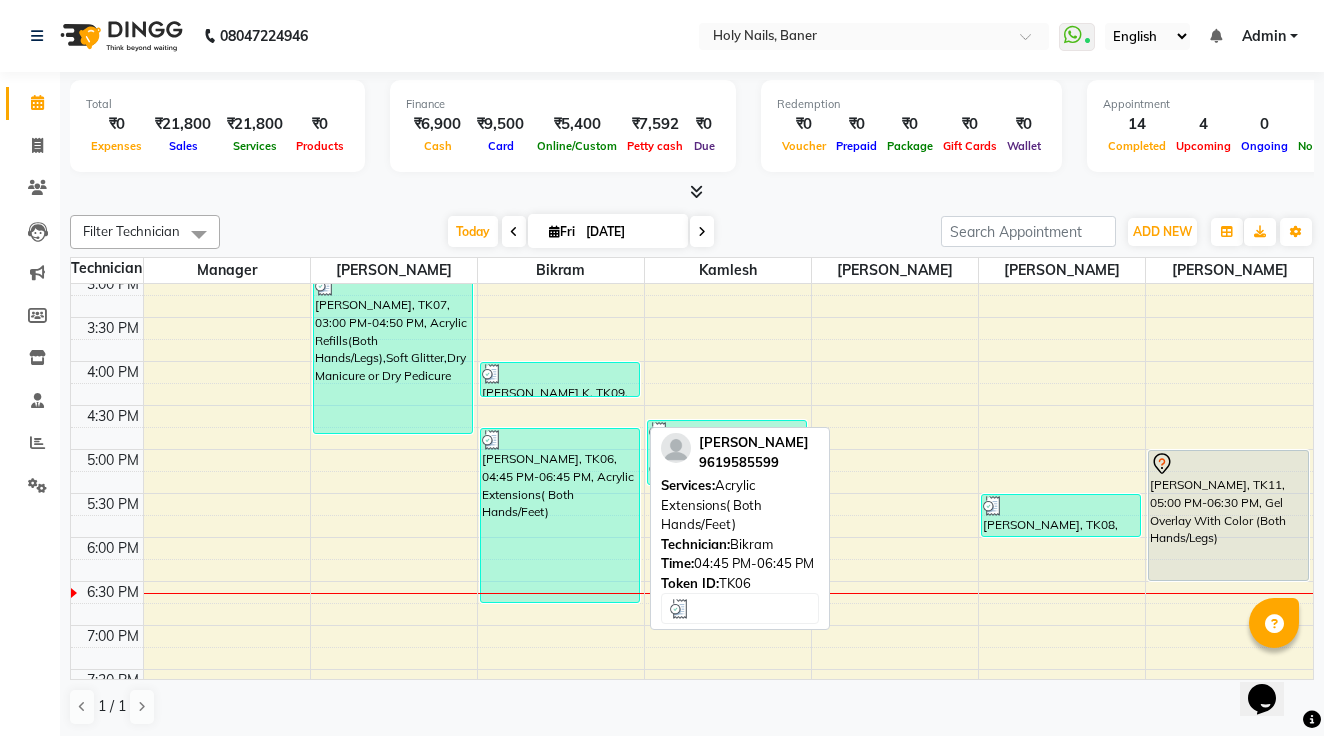 click on "Amruta Patwardhan, TK06, 04:45 PM-06:45 PM, Acrylic Extensions( Both Hands/Feet)" at bounding box center (560, 515) 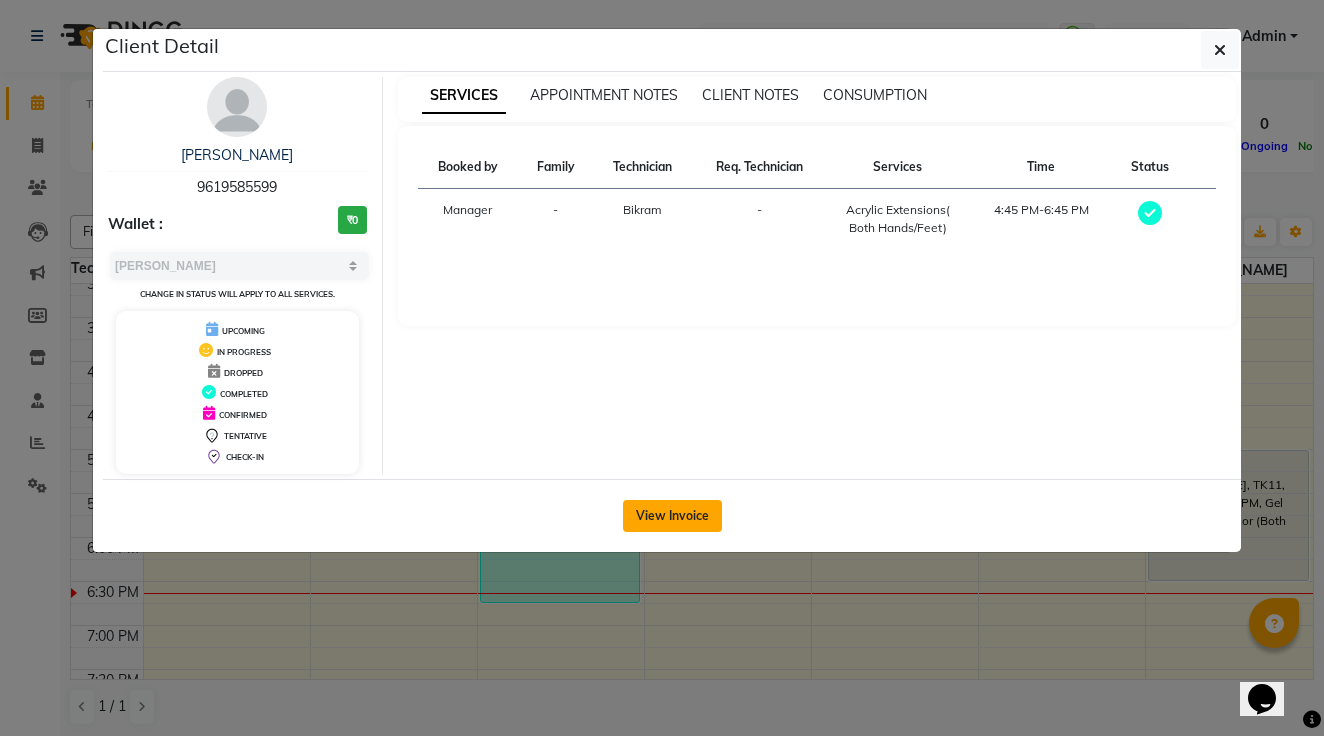 click on "View Invoice" 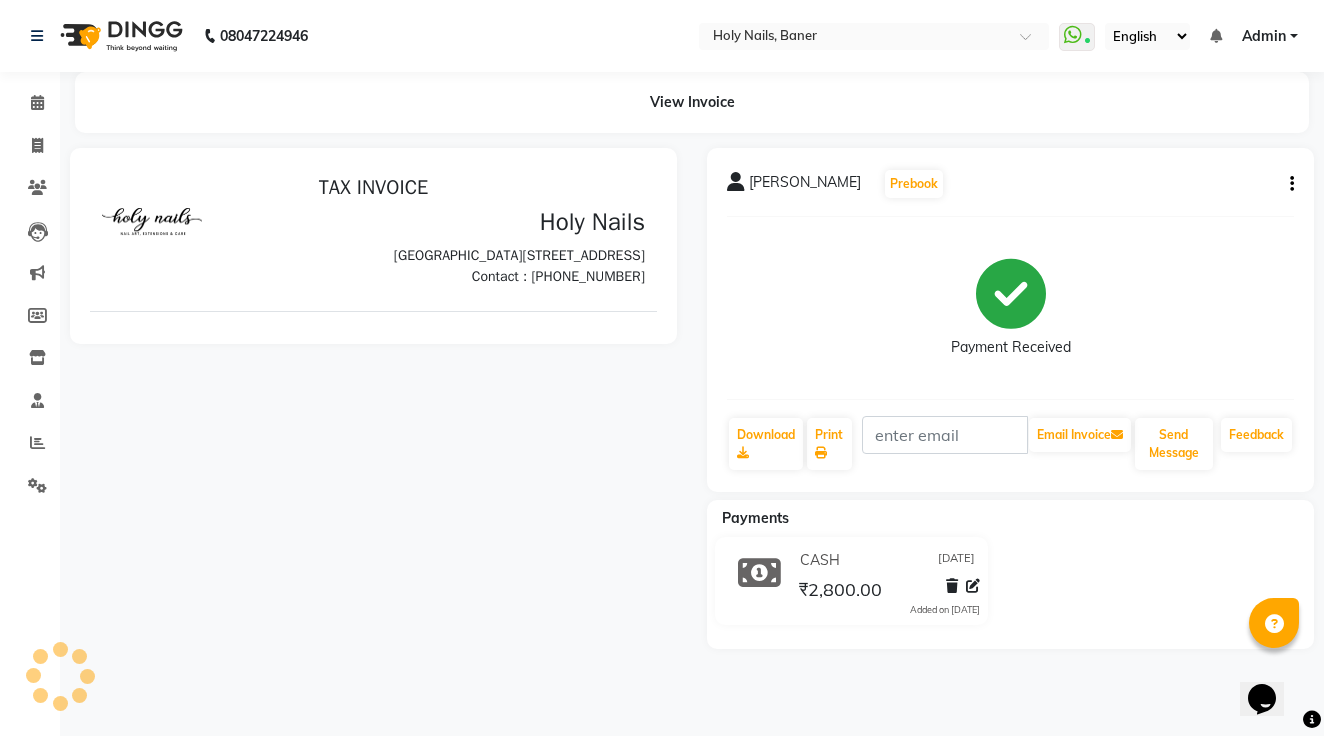 scroll, scrollTop: 0, scrollLeft: 0, axis: both 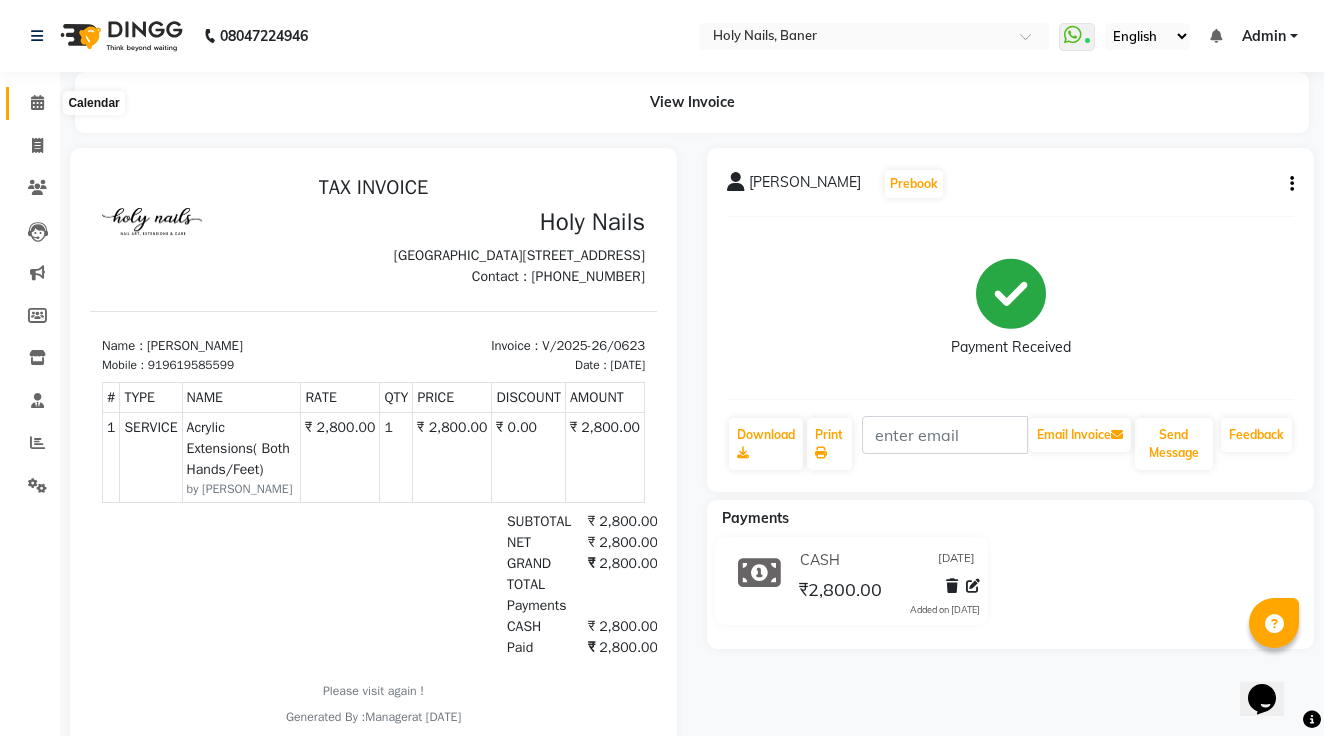 click 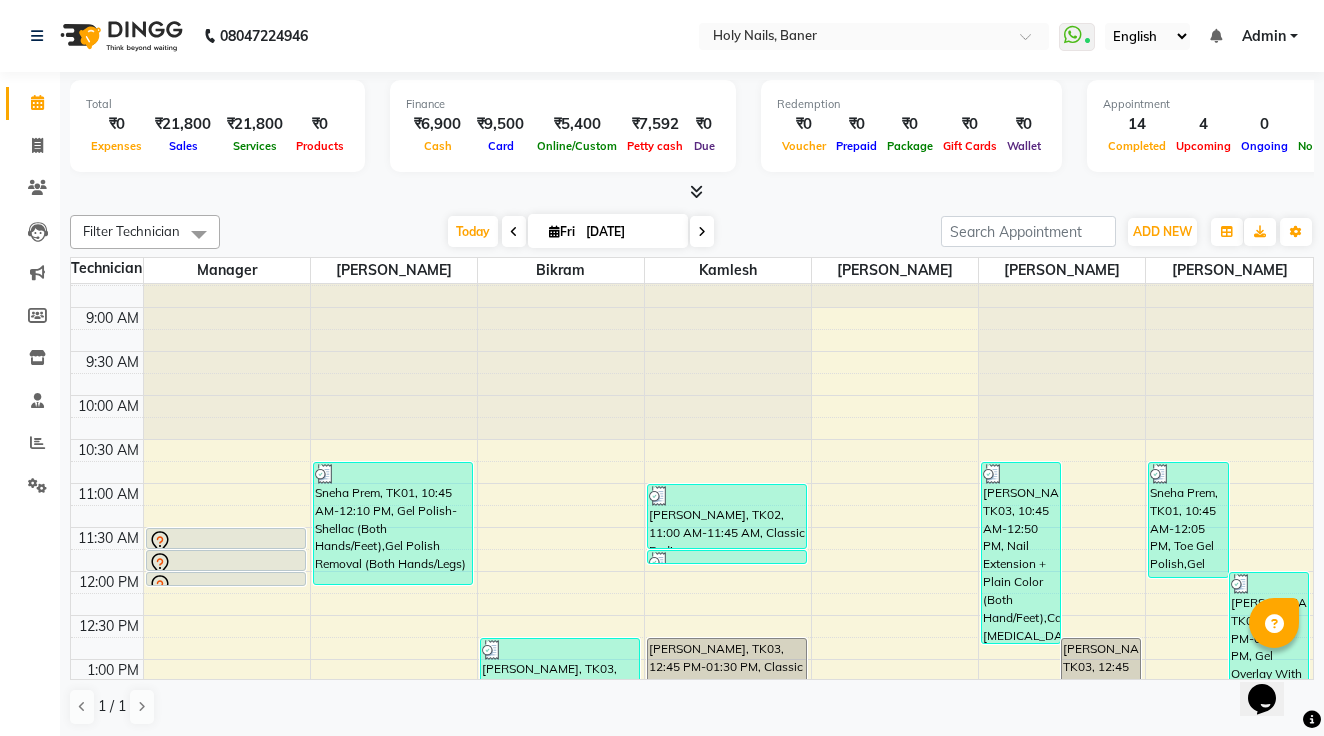 scroll, scrollTop: 75, scrollLeft: 0, axis: vertical 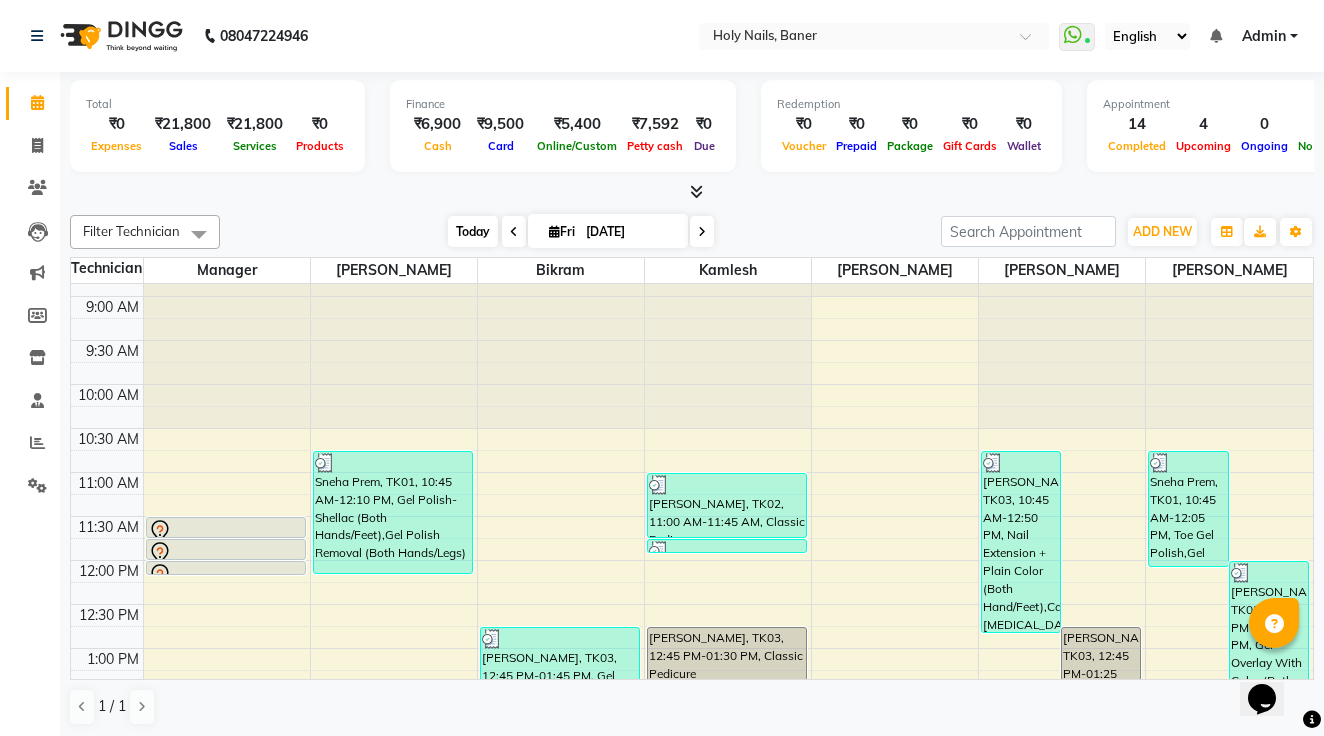 click on "Today" at bounding box center [473, 231] 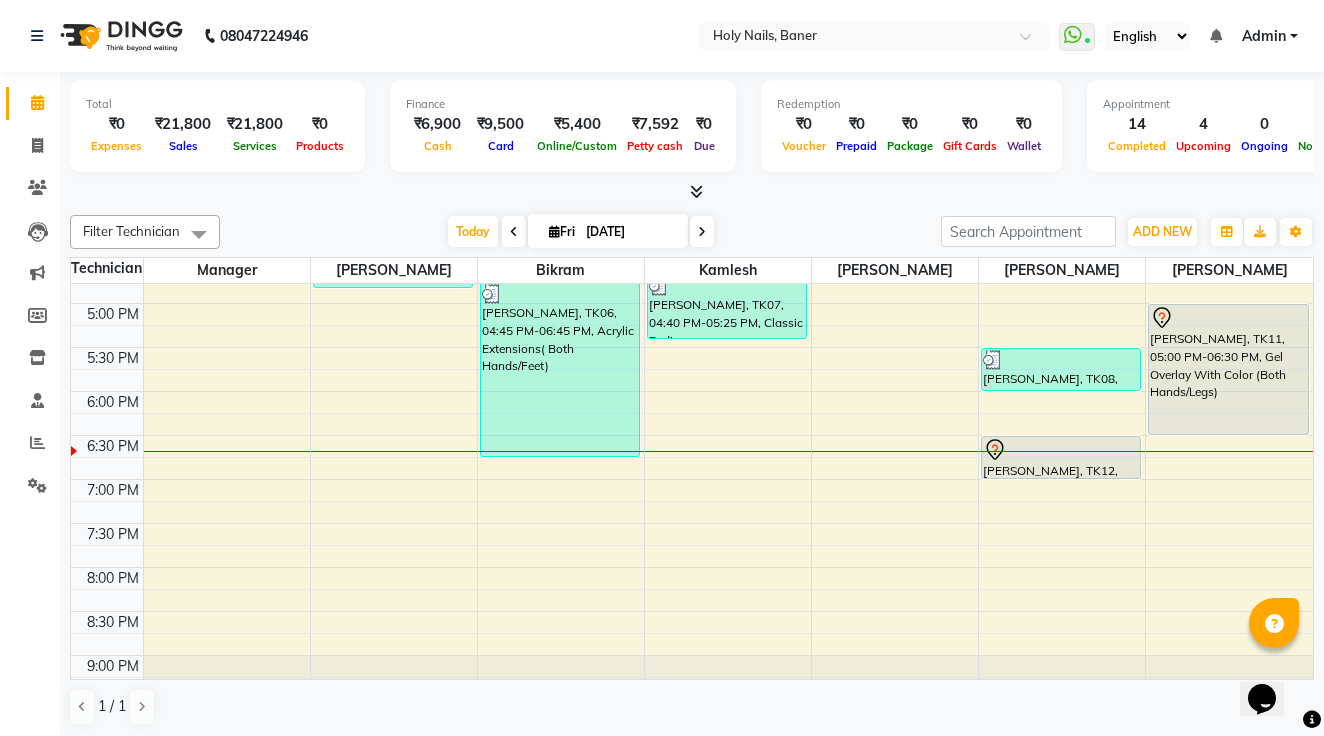 scroll, scrollTop: 559, scrollLeft: 0, axis: vertical 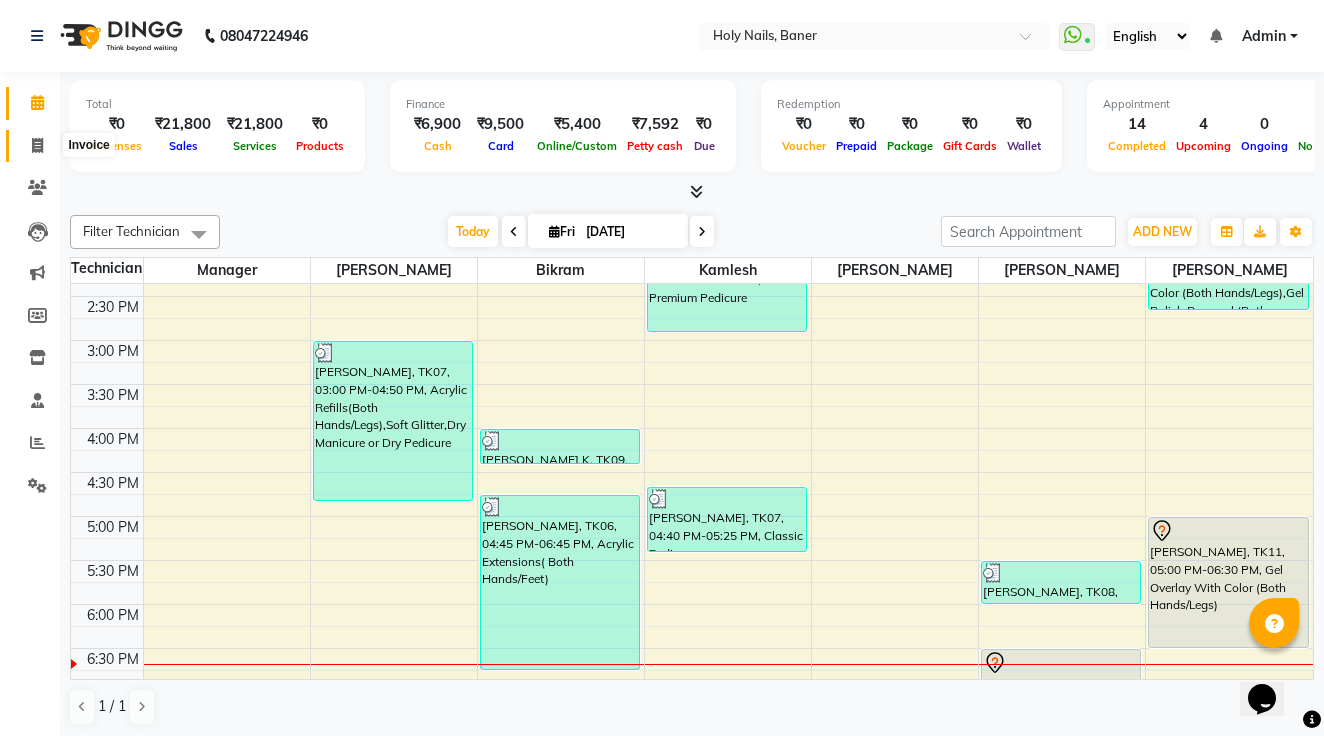 click 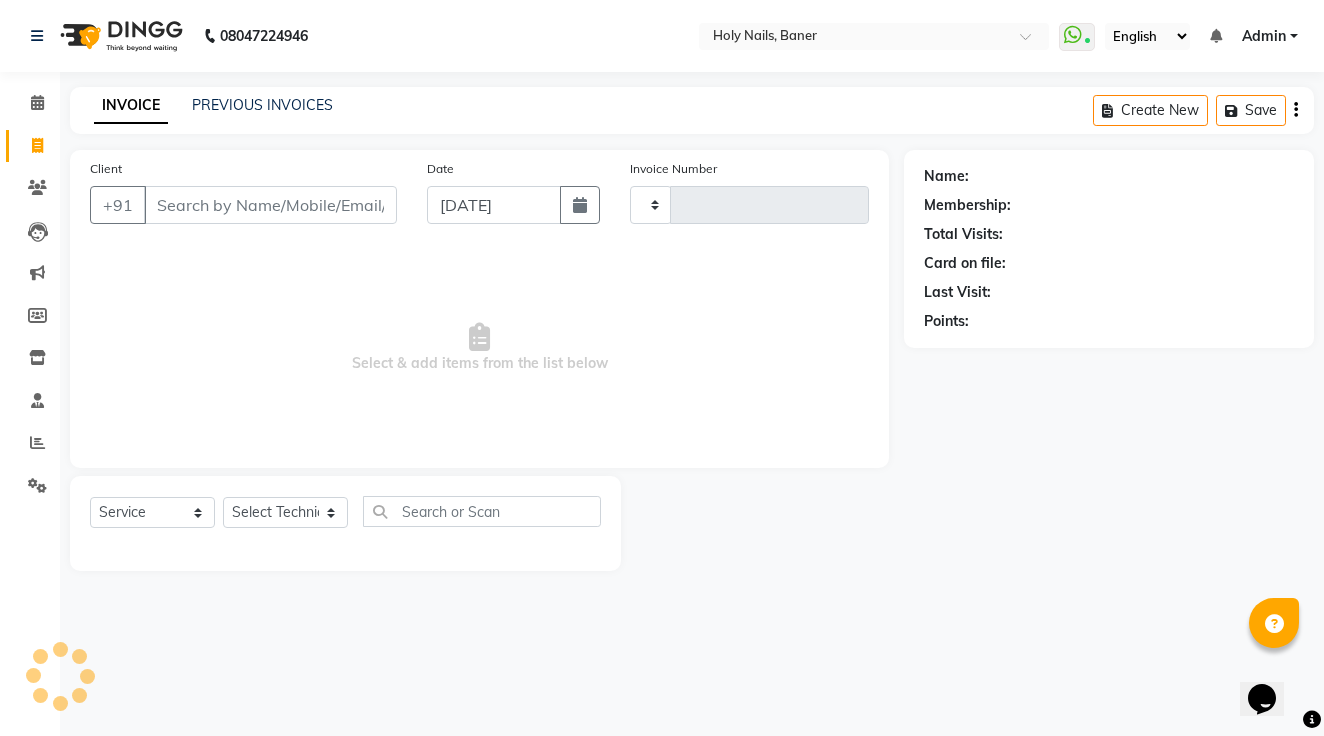 type on "0624" 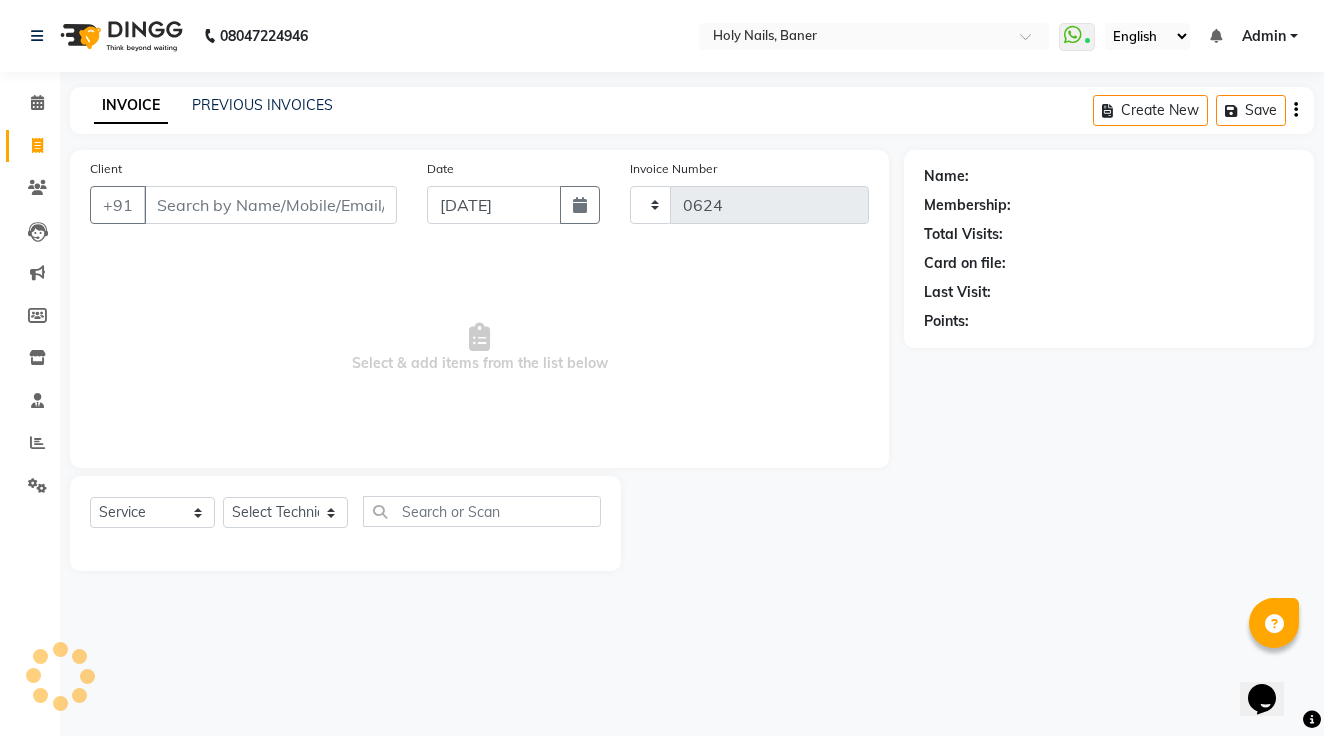 select on "5445" 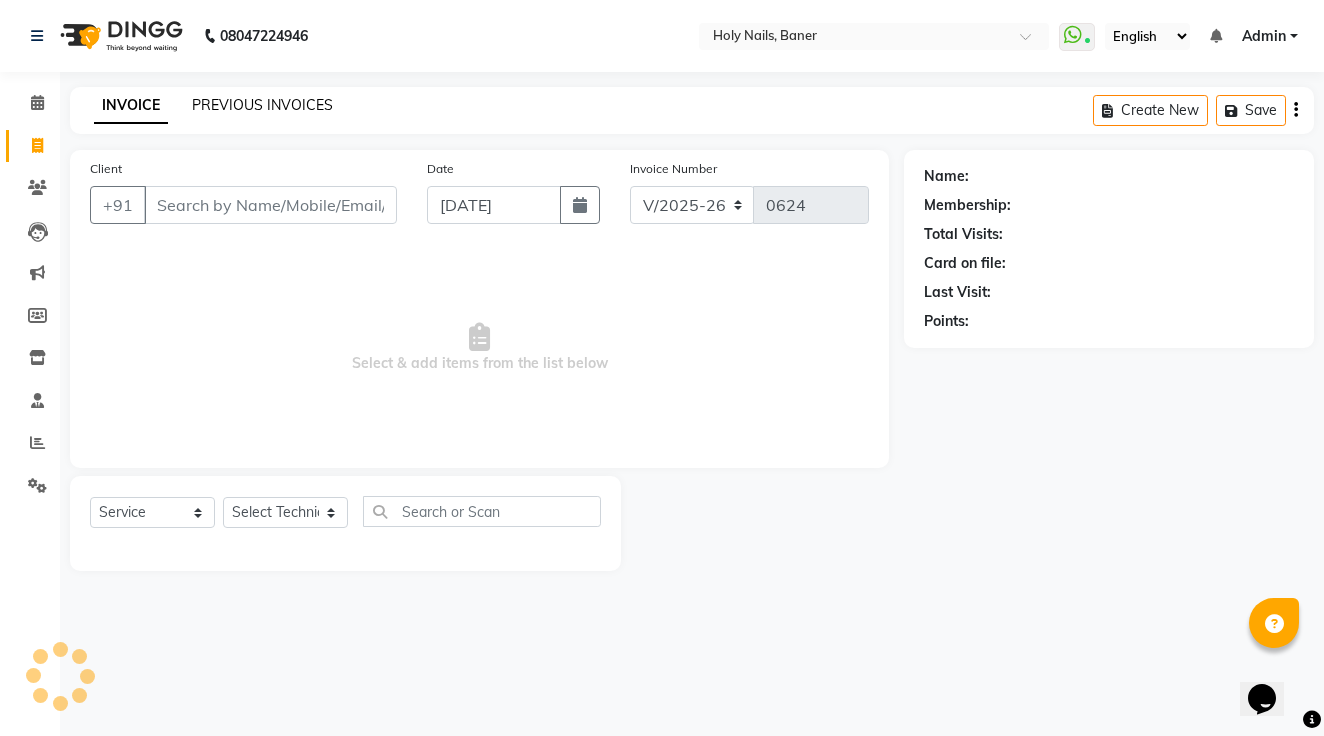 click on "PREVIOUS INVOICES" 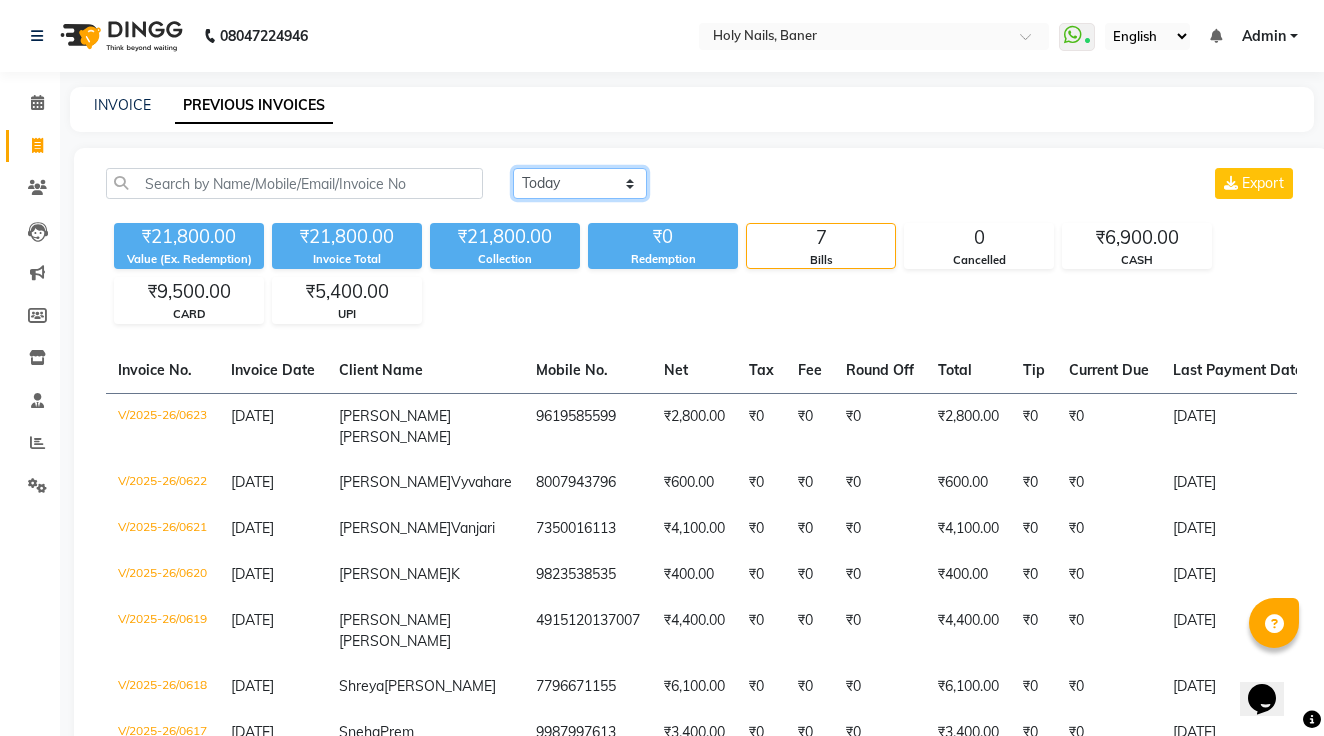select on "range" 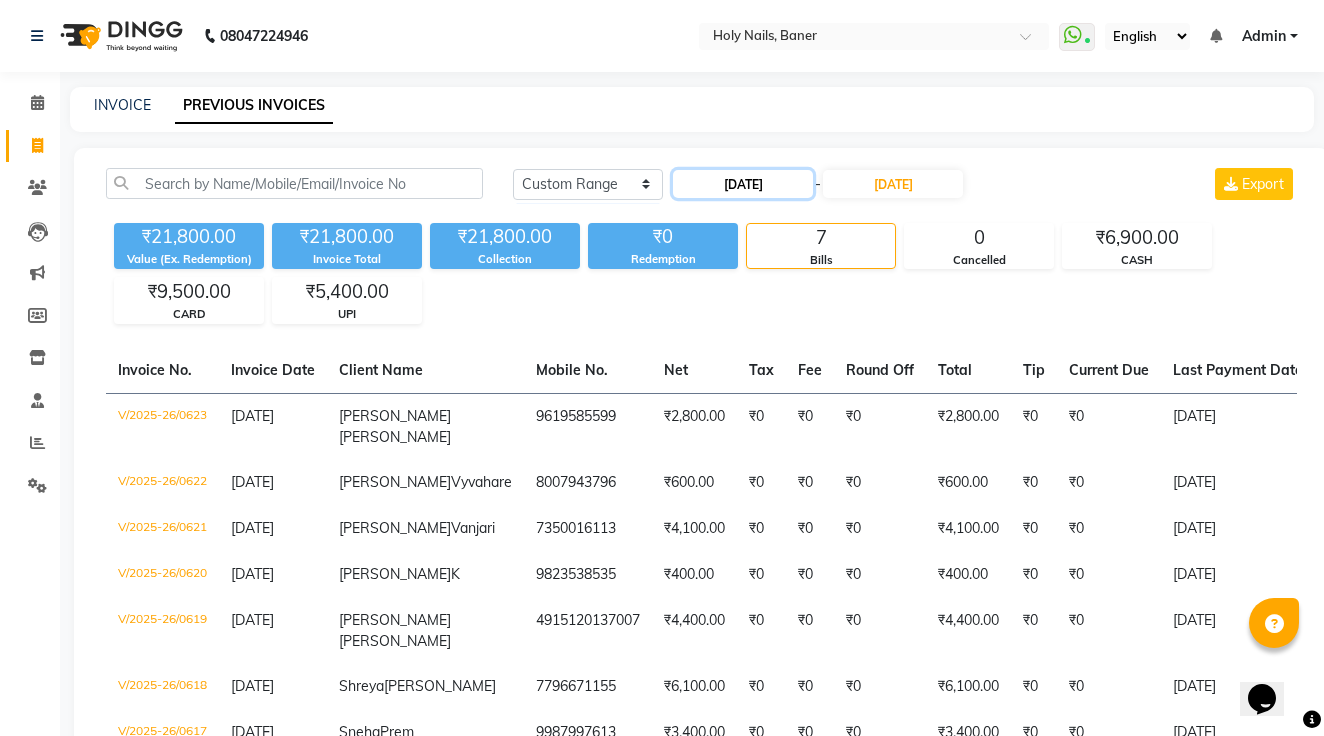 click on "[DATE]" 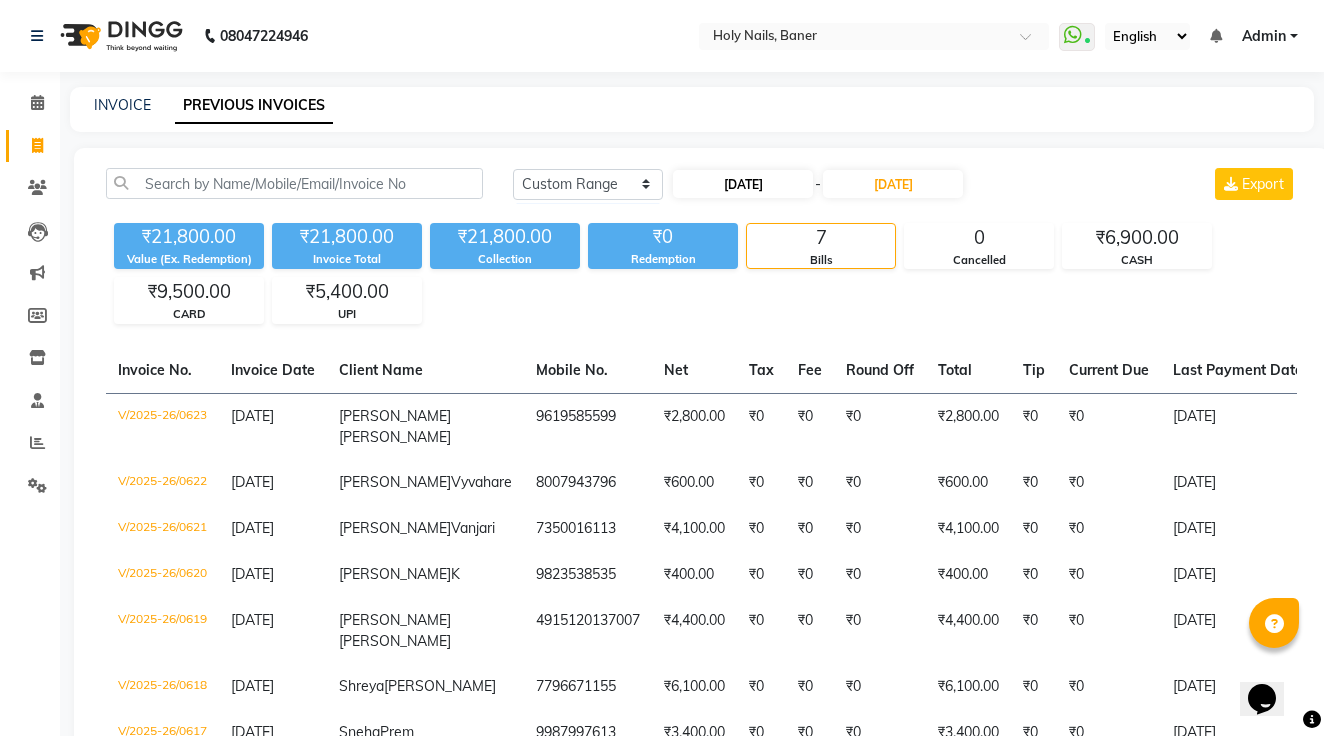 select on "7" 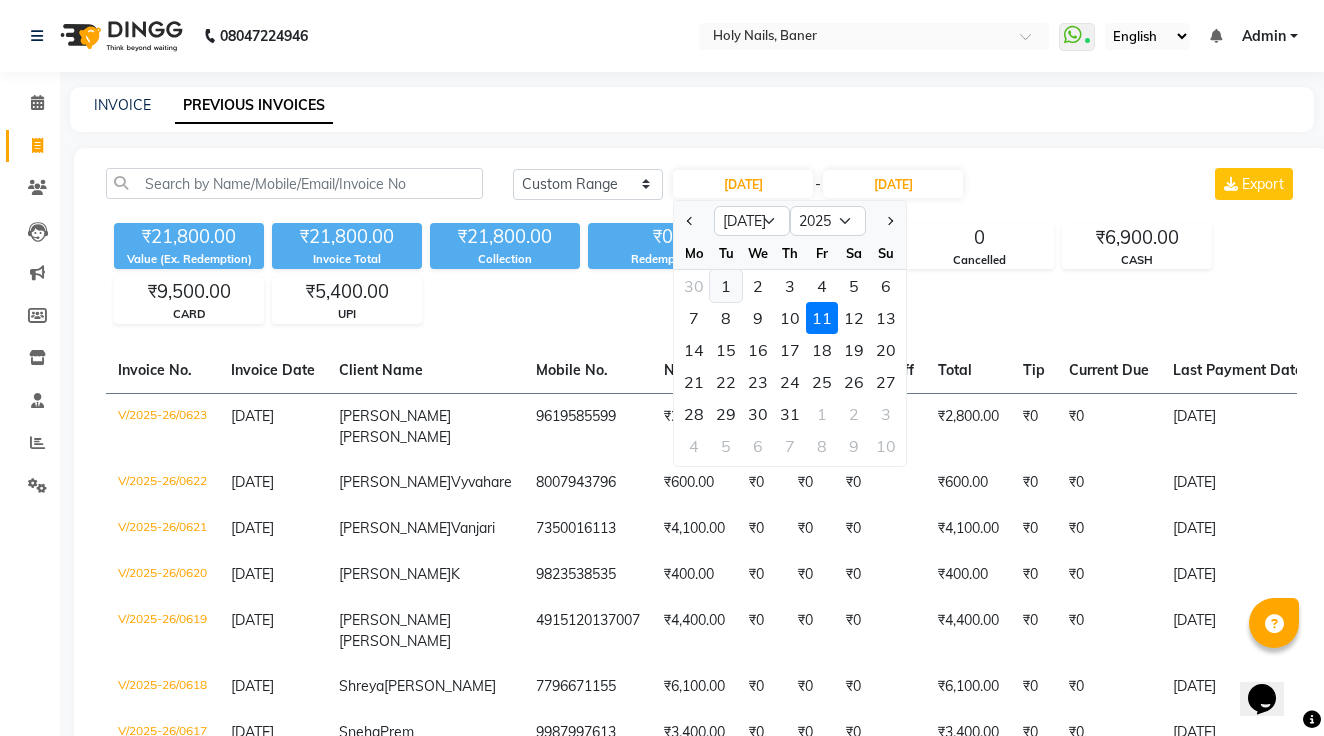 click on "1" 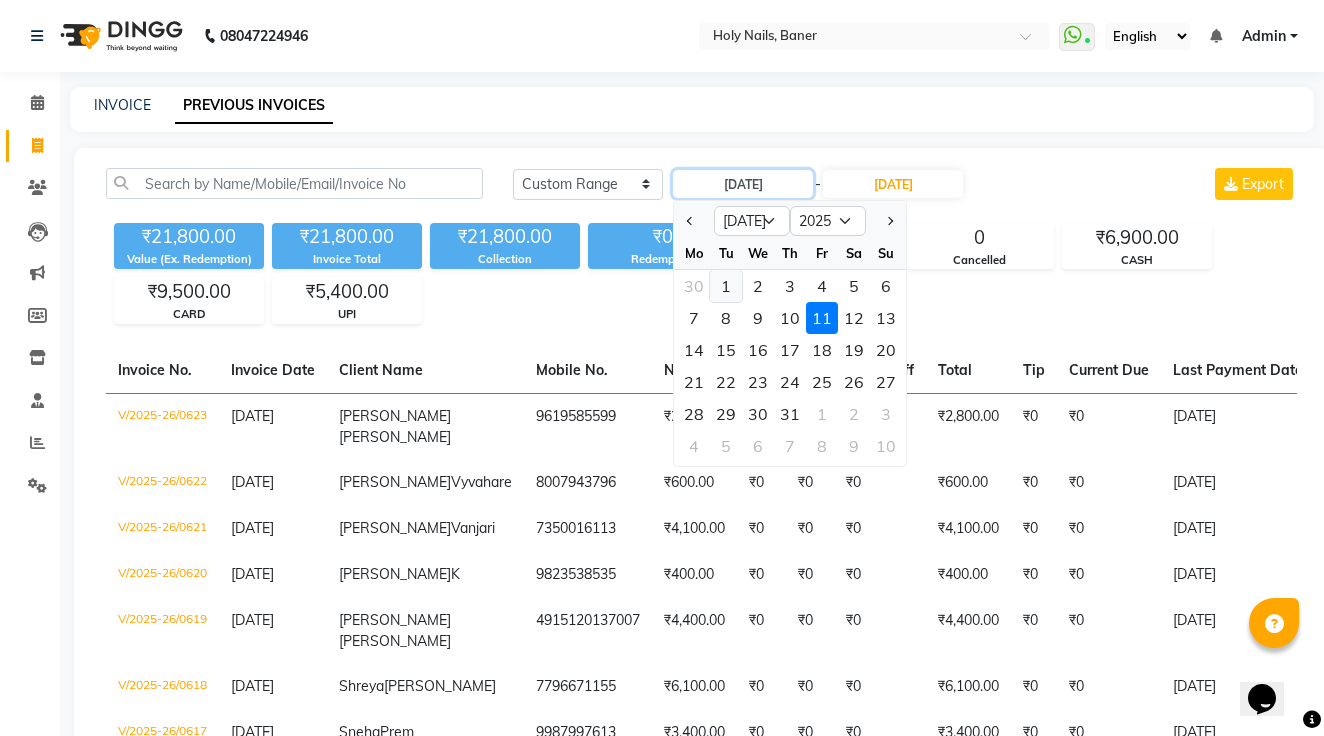 type on "01-07-2025" 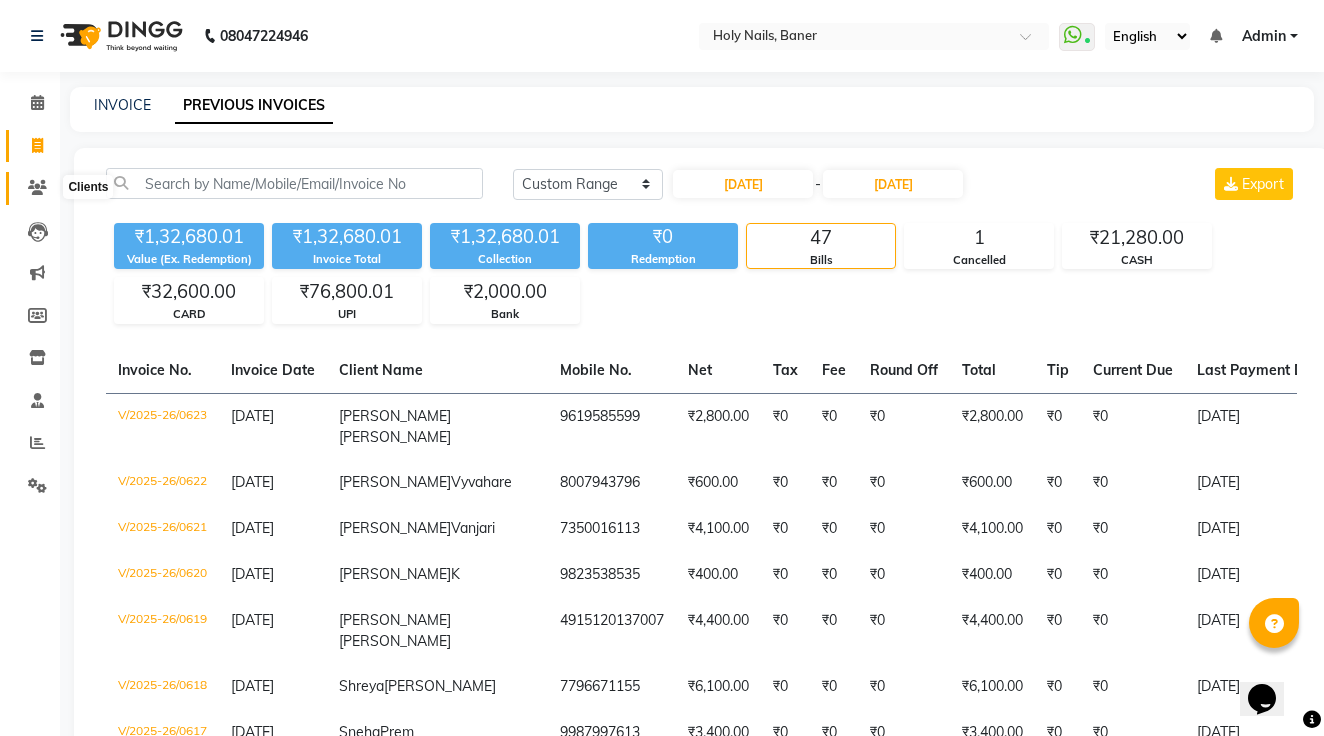 click 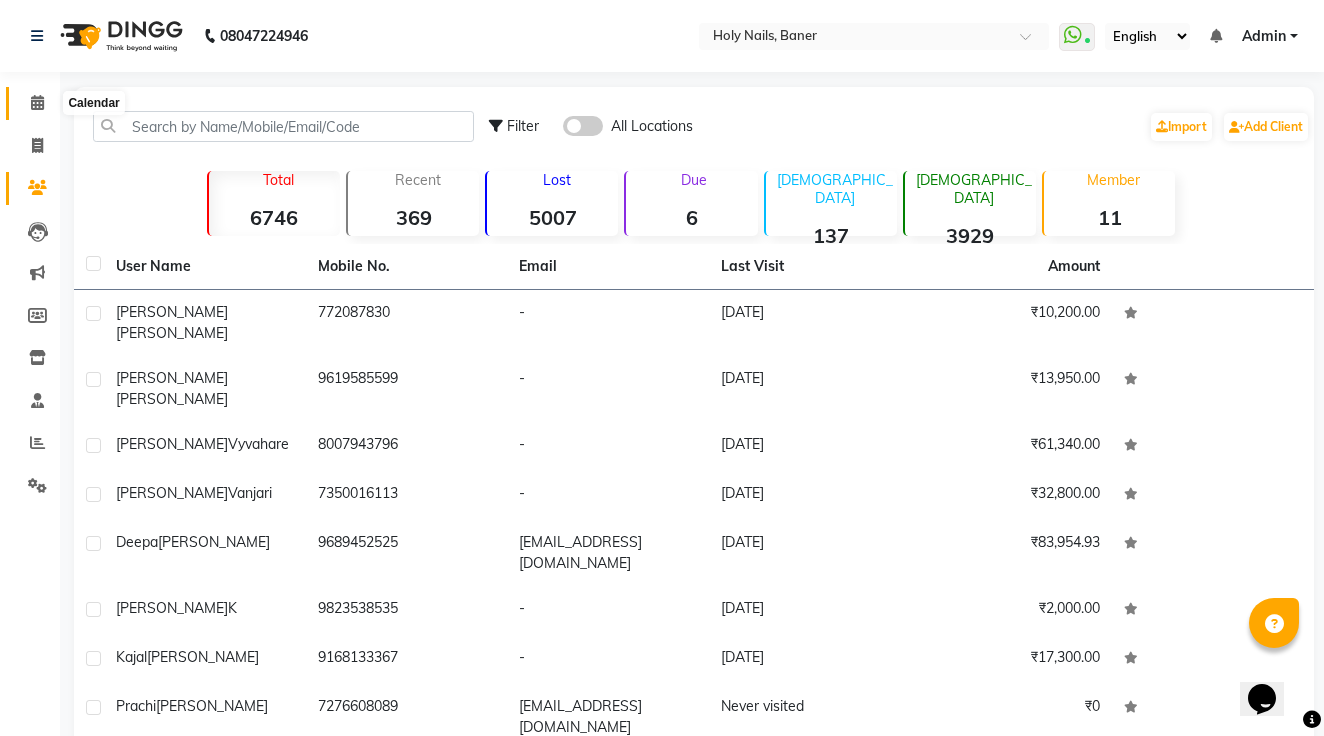 click 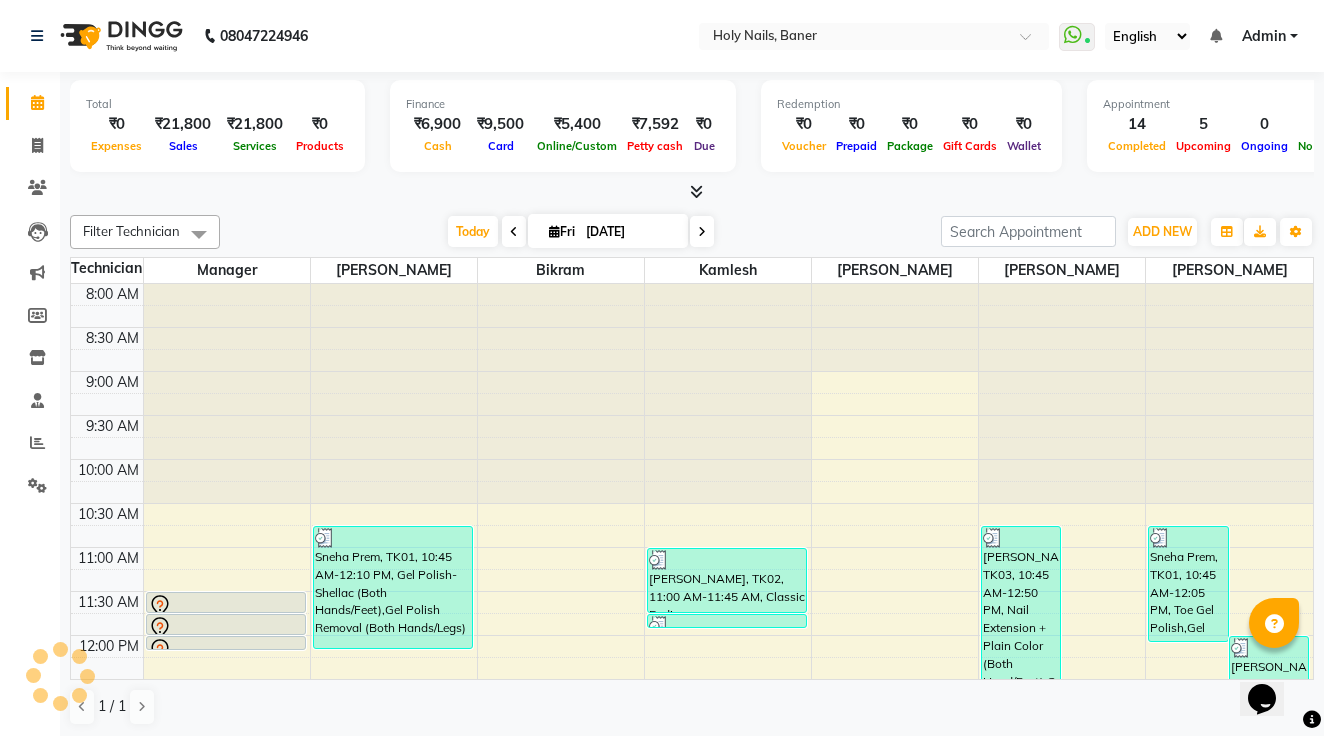 scroll, scrollTop: 798, scrollLeft: 0, axis: vertical 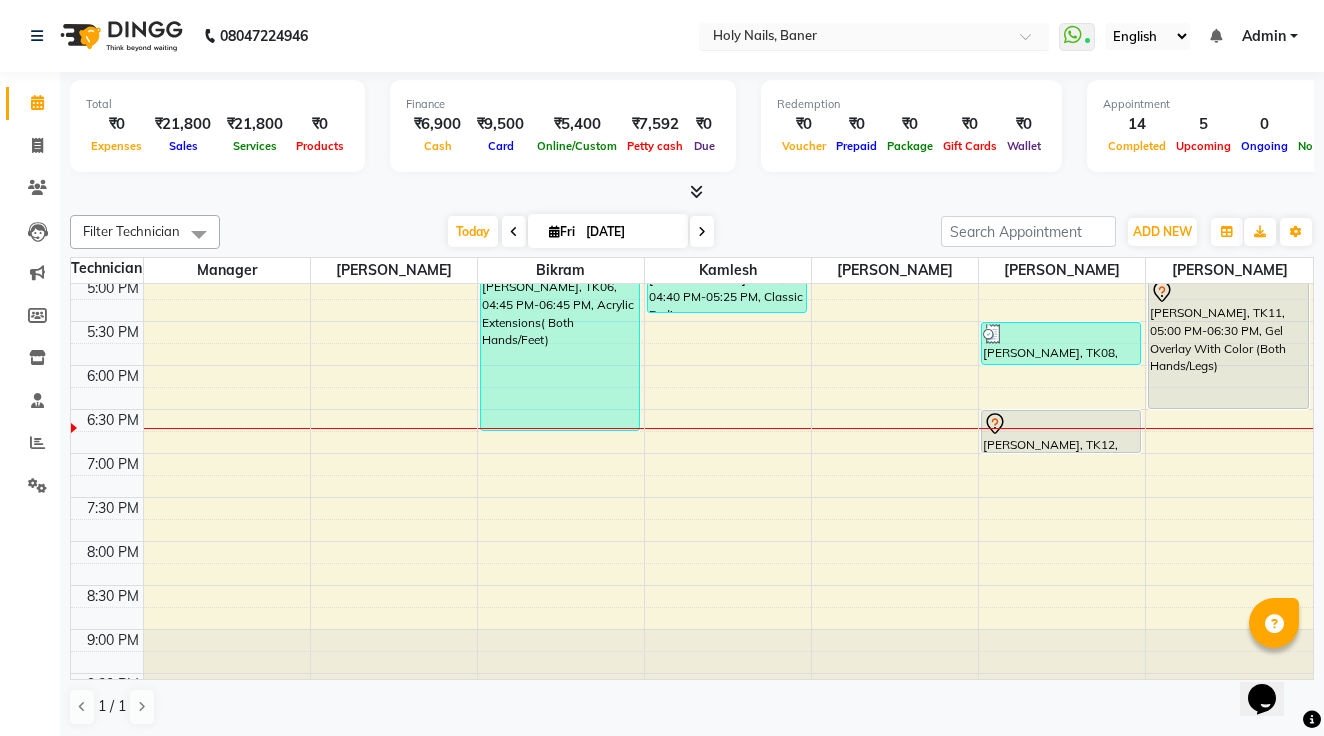 click at bounding box center (854, 38) 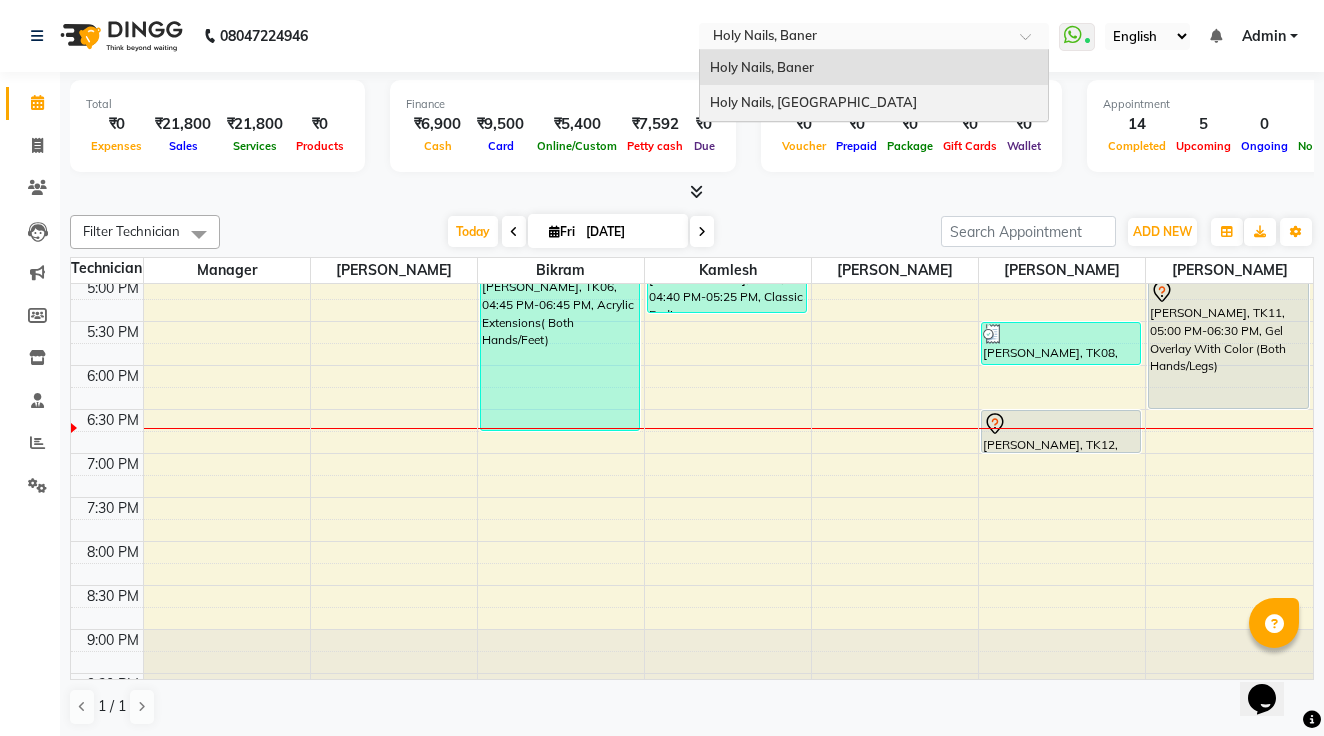 click on "Holy Nails, [GEOGRAPHIC_DATA]" at bounding box center (813, 102) 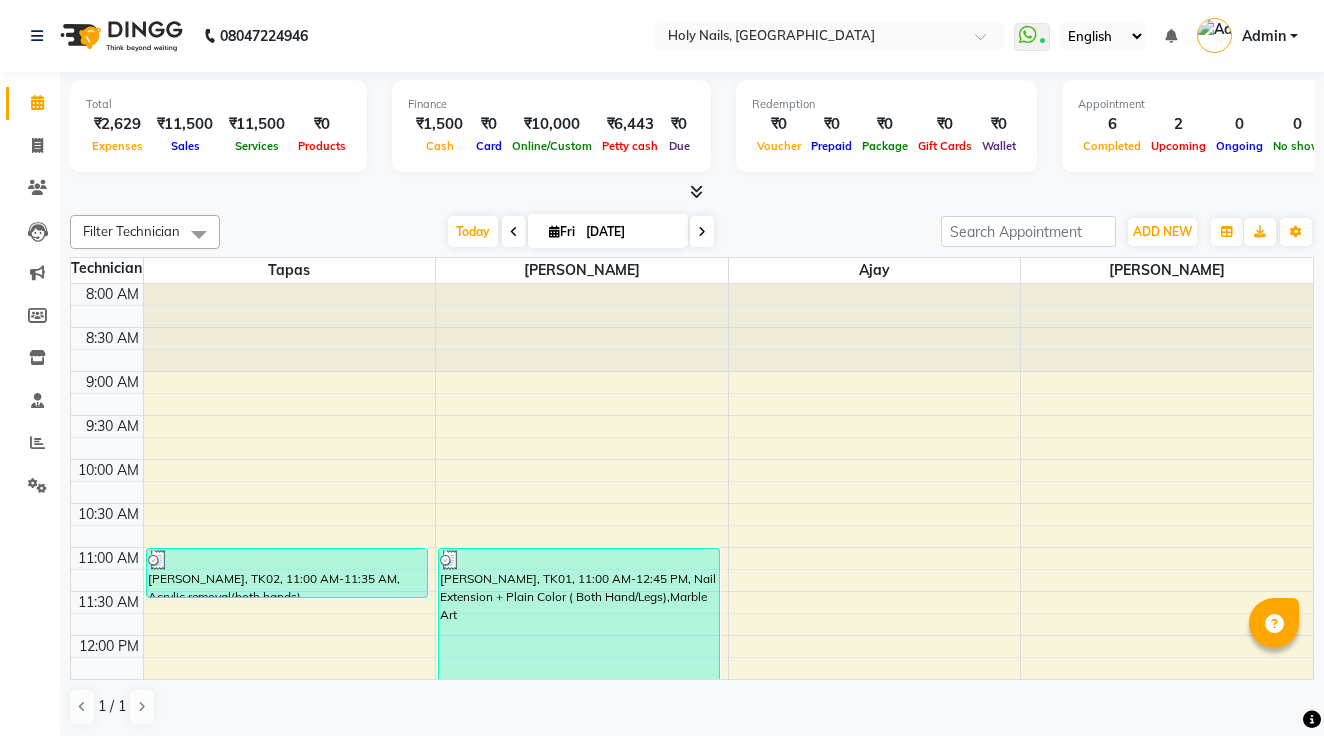 scroll, scrollTop: 0, scrollLeft: 0, axis: both 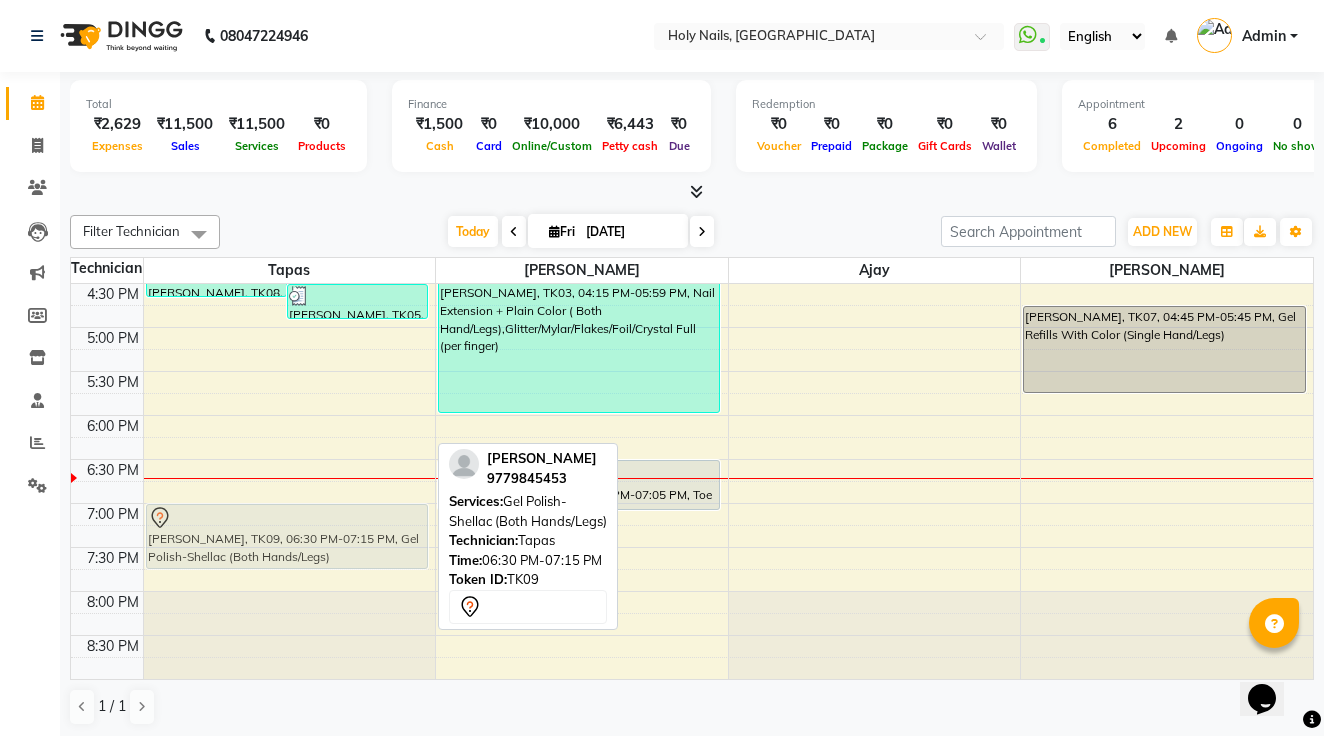 drag, startPoint x: 291, startPoint y: 502, endPoint x: 290, endPoint y: 546, distance: 44.011364 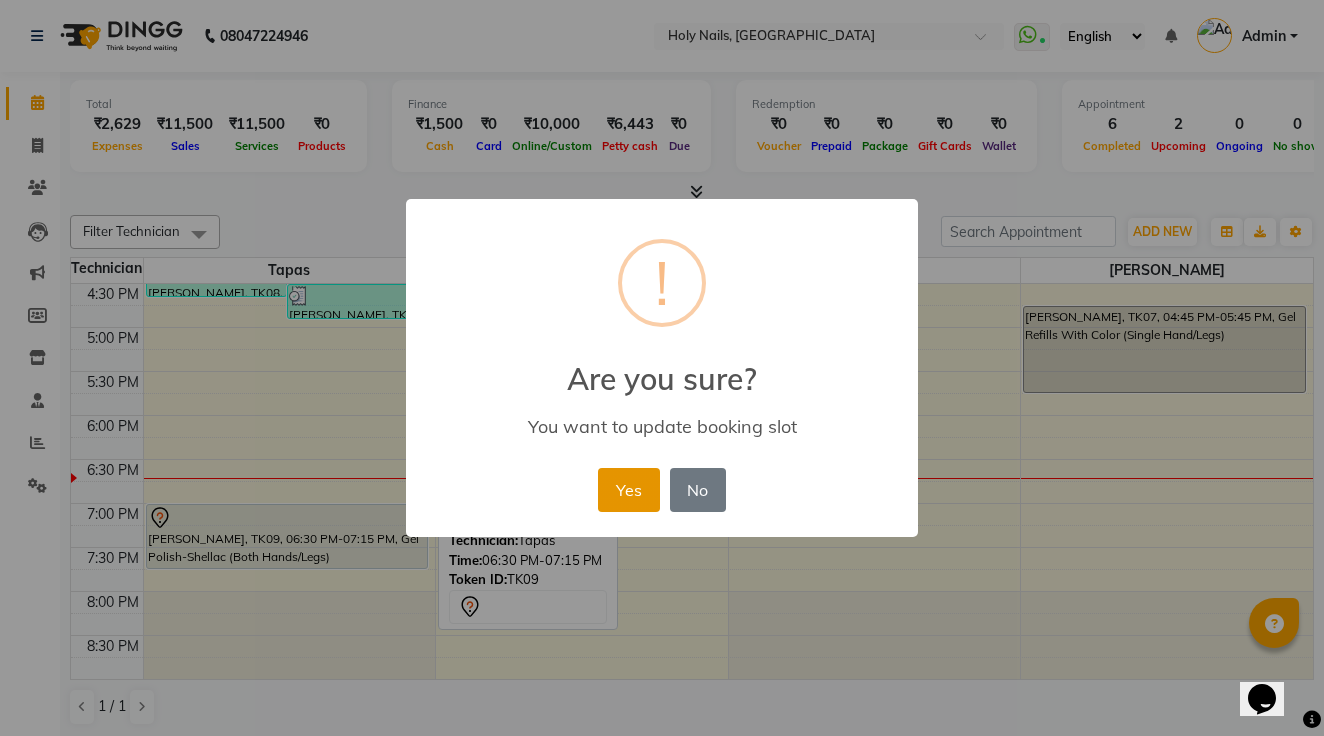 click on "Yes" at bounding box center (628, 490) 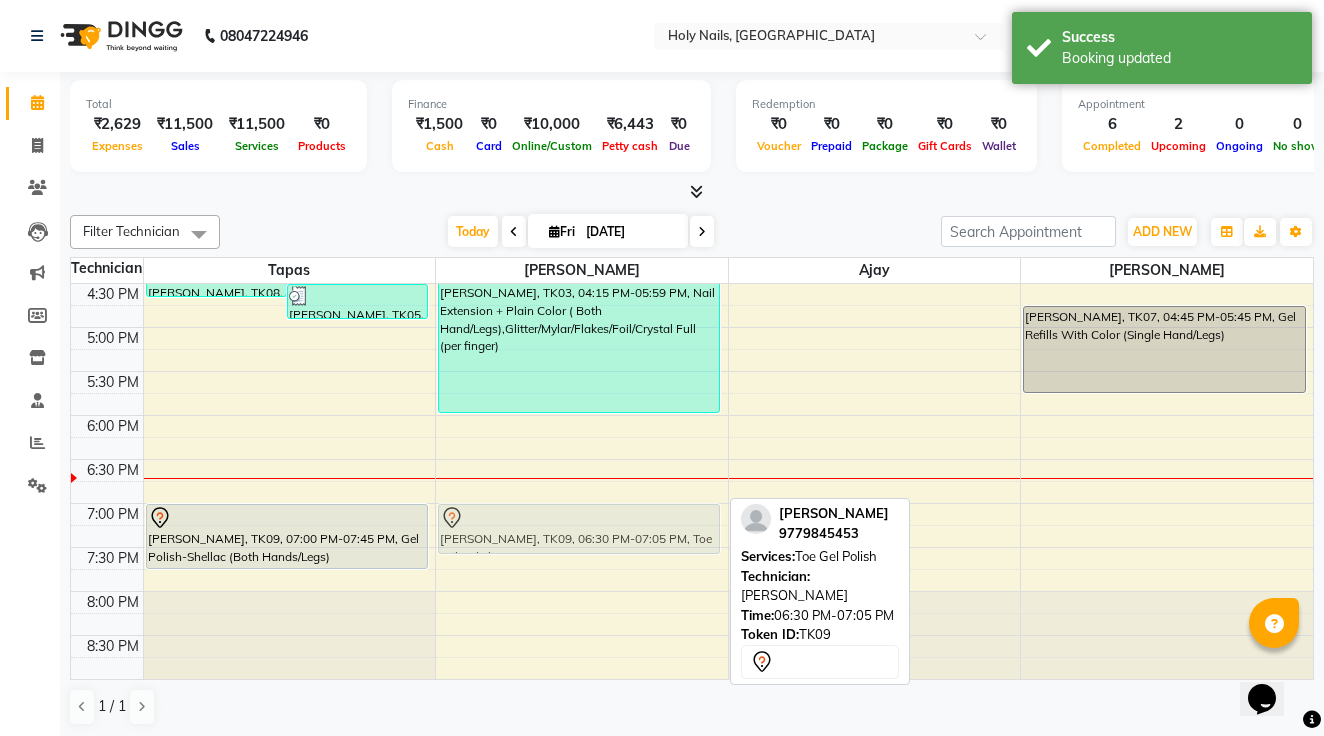 drag, startPoint x: 654, startPoint y: 489, endPoint x: 647, endPoint y: 533, distance: 44.553337 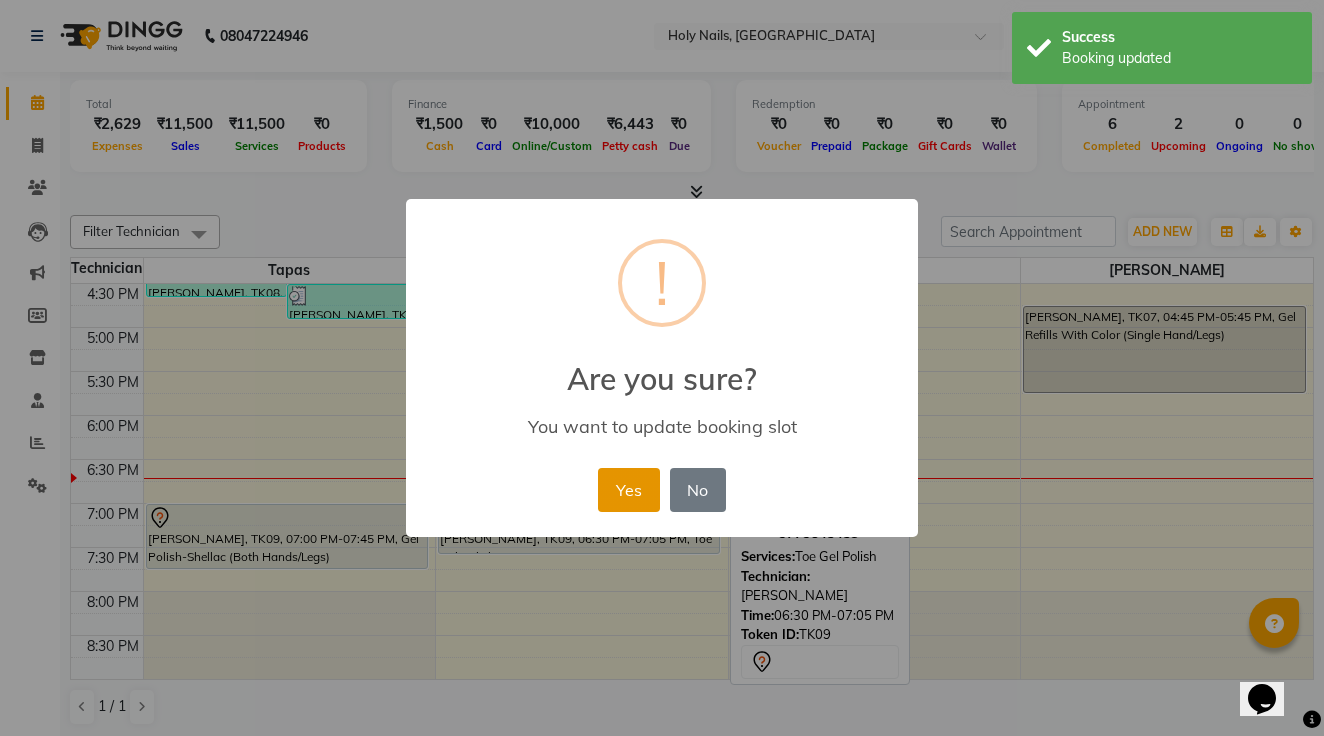 click on "Yes" at bounding box center (628, 490) 